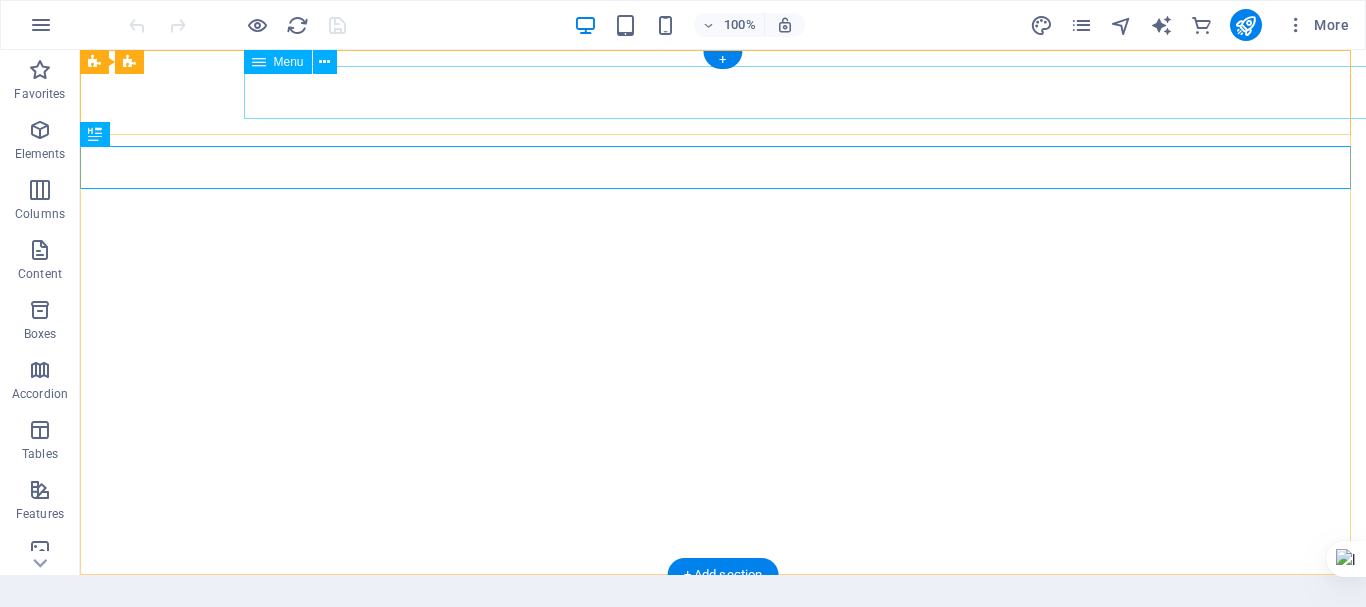 scroll, scrollTop: 0, scrollLeft: 0, axis: both 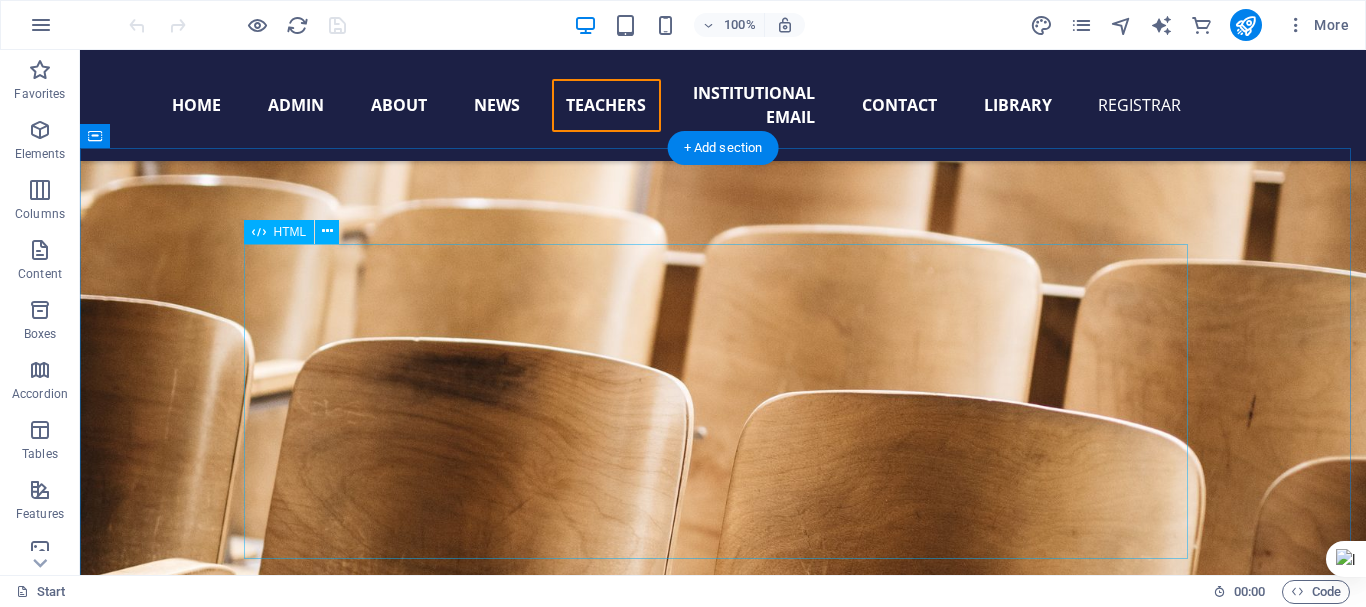 click on "Your Name:
Your Feedback:
Submit Feedback
Client Feedback:" at bounding box center (723, 13316) 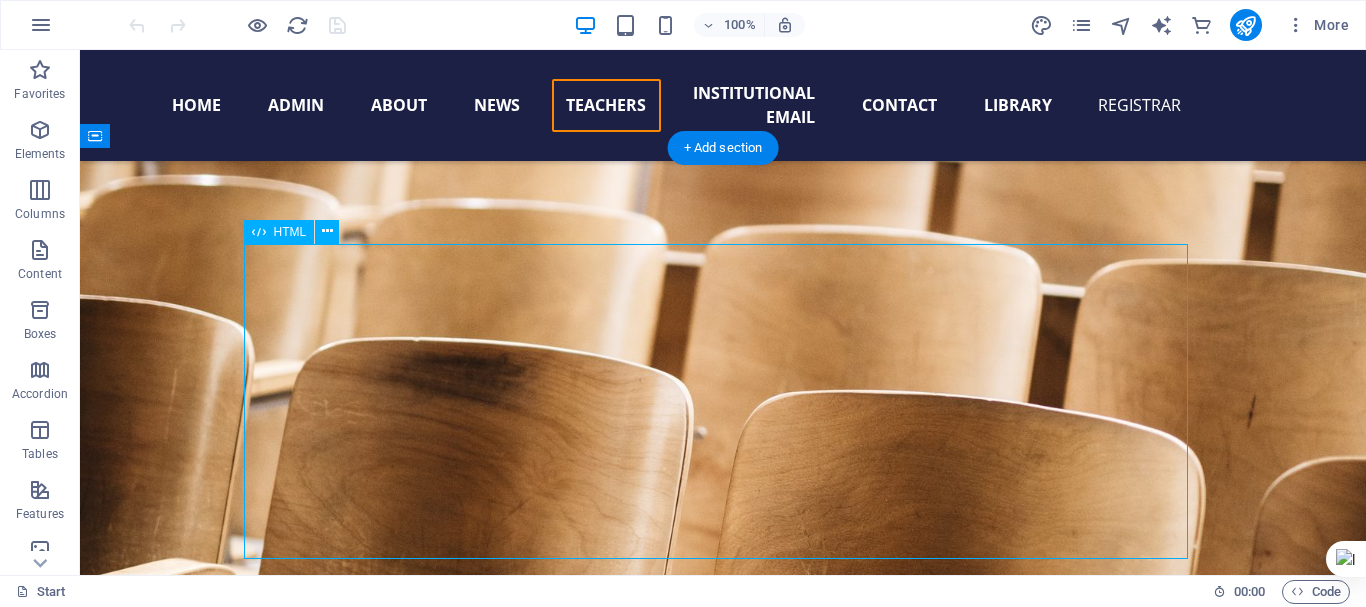 scroll, scrollTop: 19537, scrollLeft: 0, axis: vertical 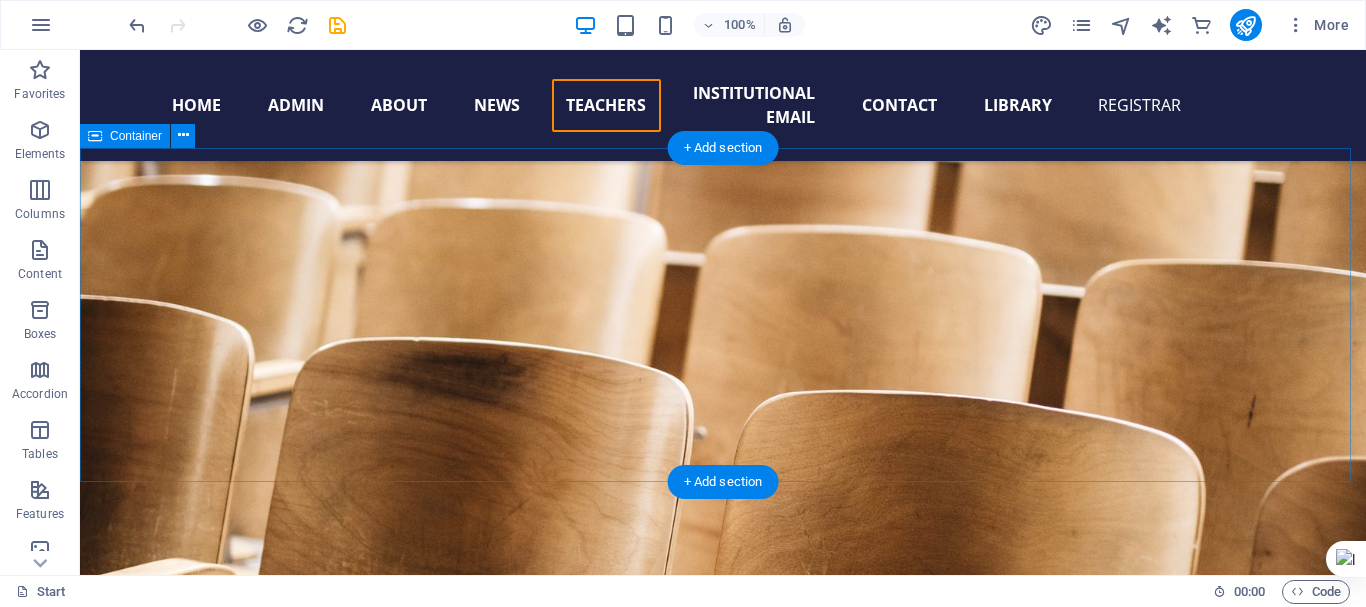 click on "Add elements" at bounding box center (664, 13259) 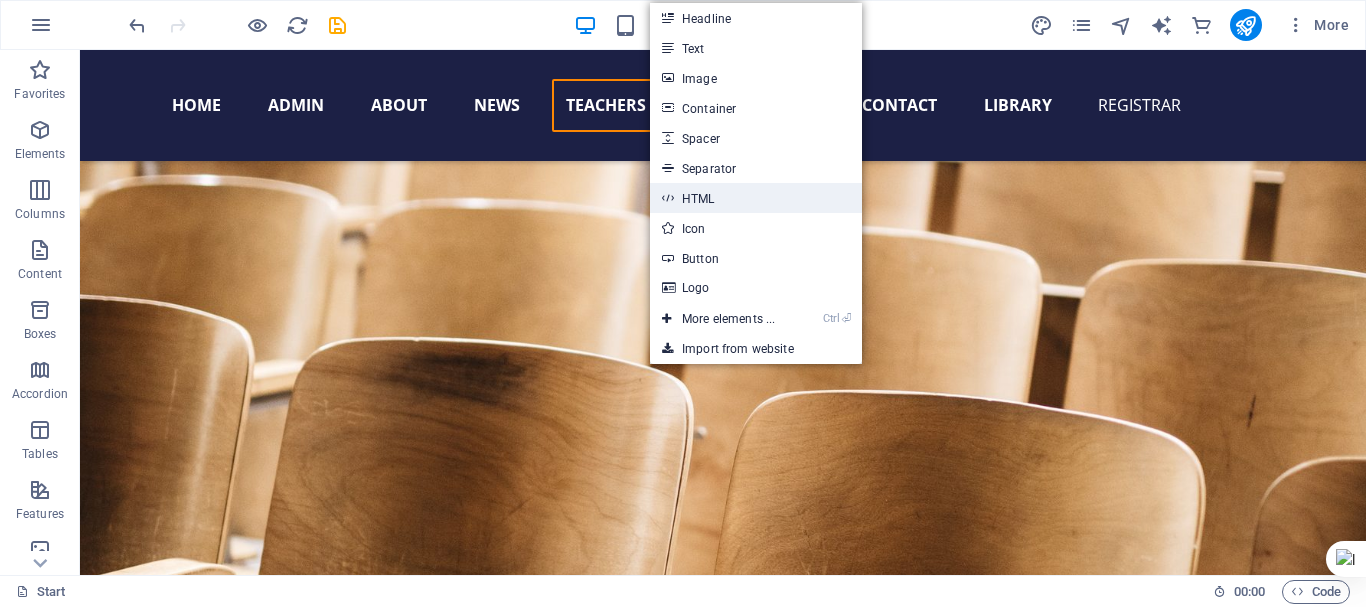 click on "HTML" at bounding box center [756, 198] 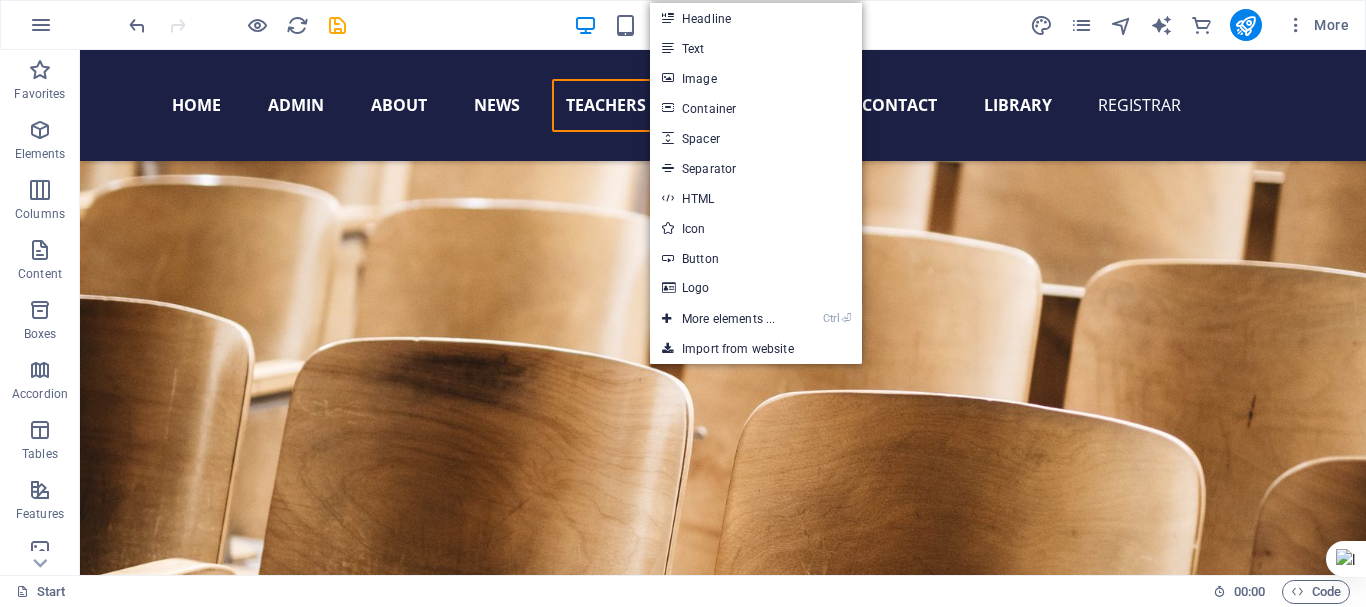 scroll, scrollTop: 19522, scrollLeft: 0, axis: vertical 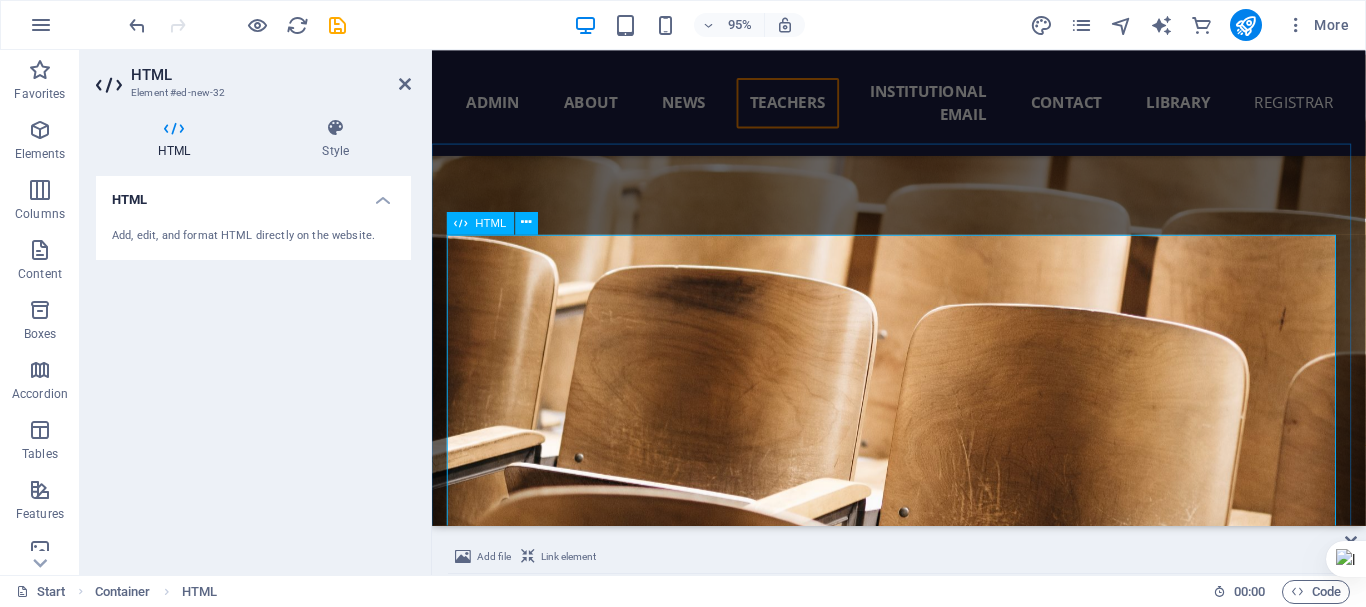 click at bounding box center [924, 13264] 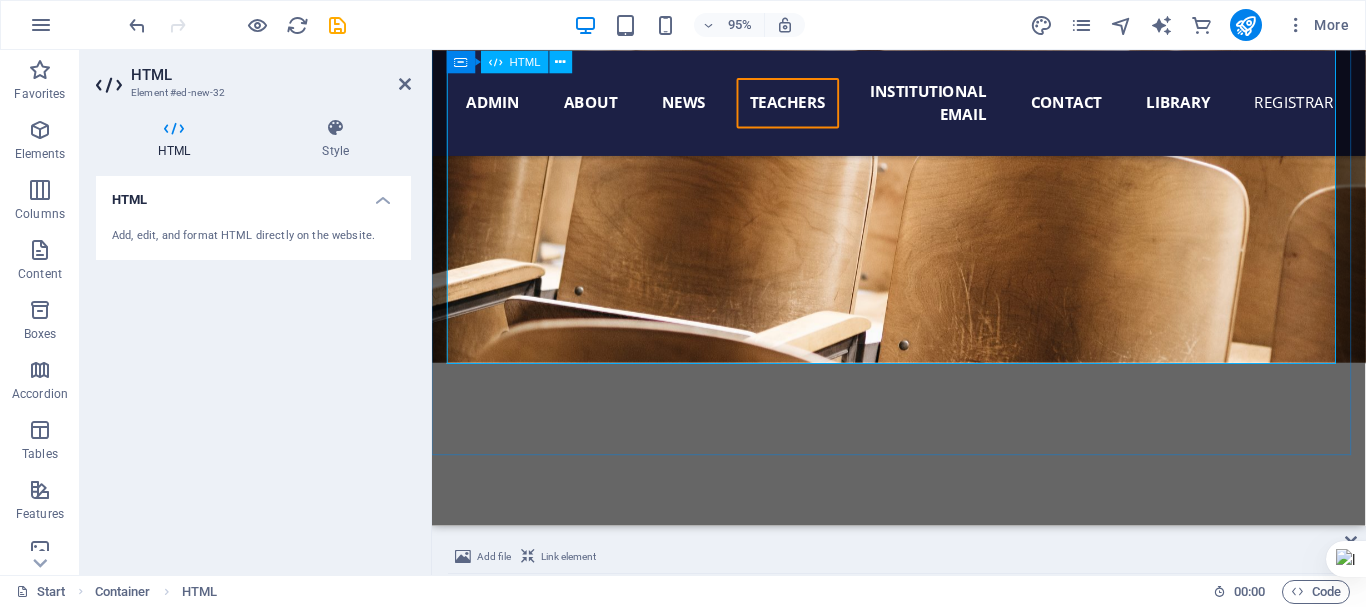 scroll, scrollTop: 19522, scrollLeft: 0, axis: vertical 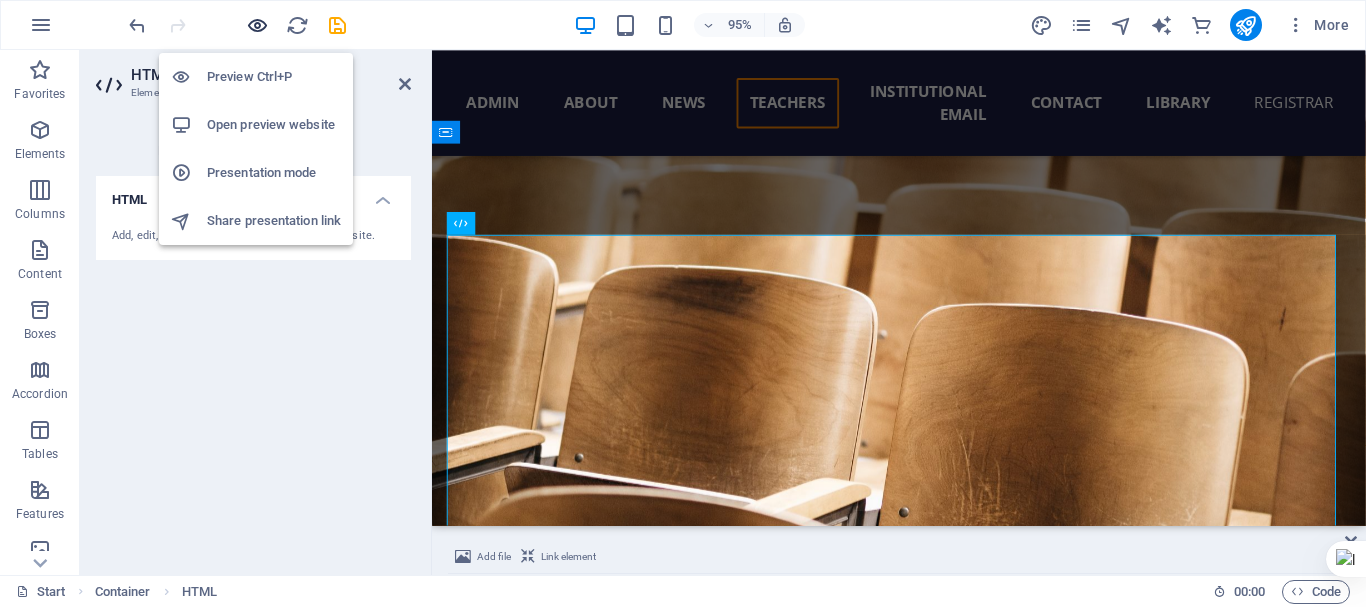 click at bounding box center (257, 25) 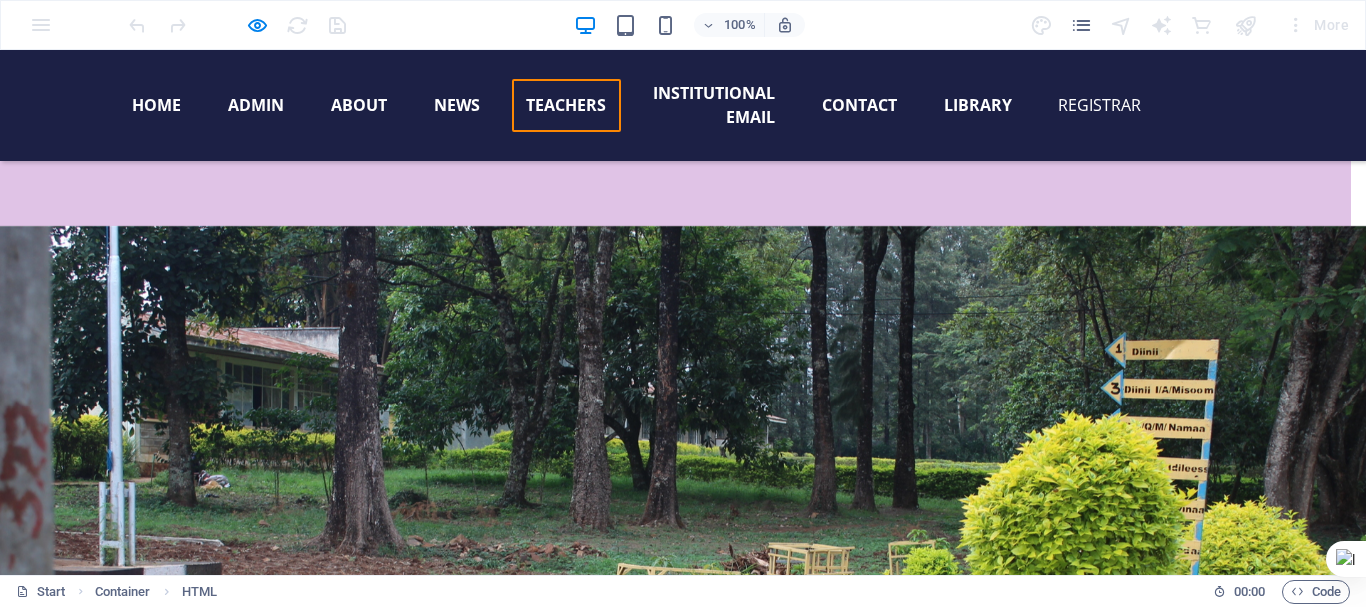 scroll, scrollTop: 18903, scrollLeft: 0, axis: vertical 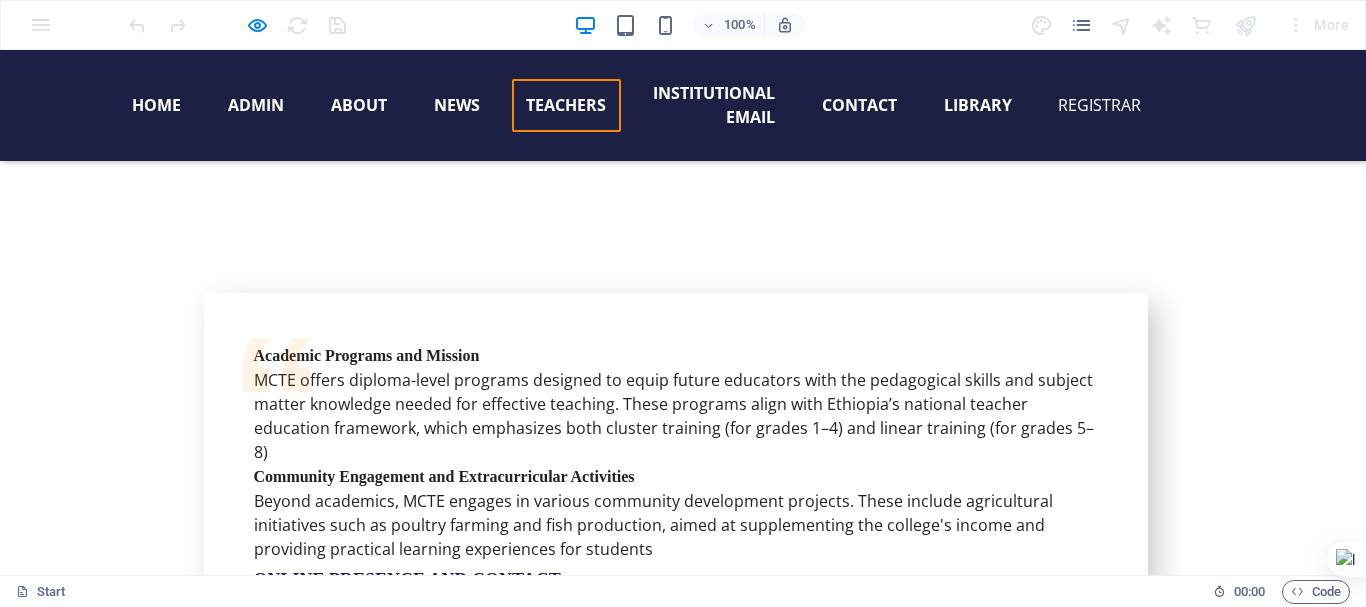 click on "×" at bounding box center [244, -17140] 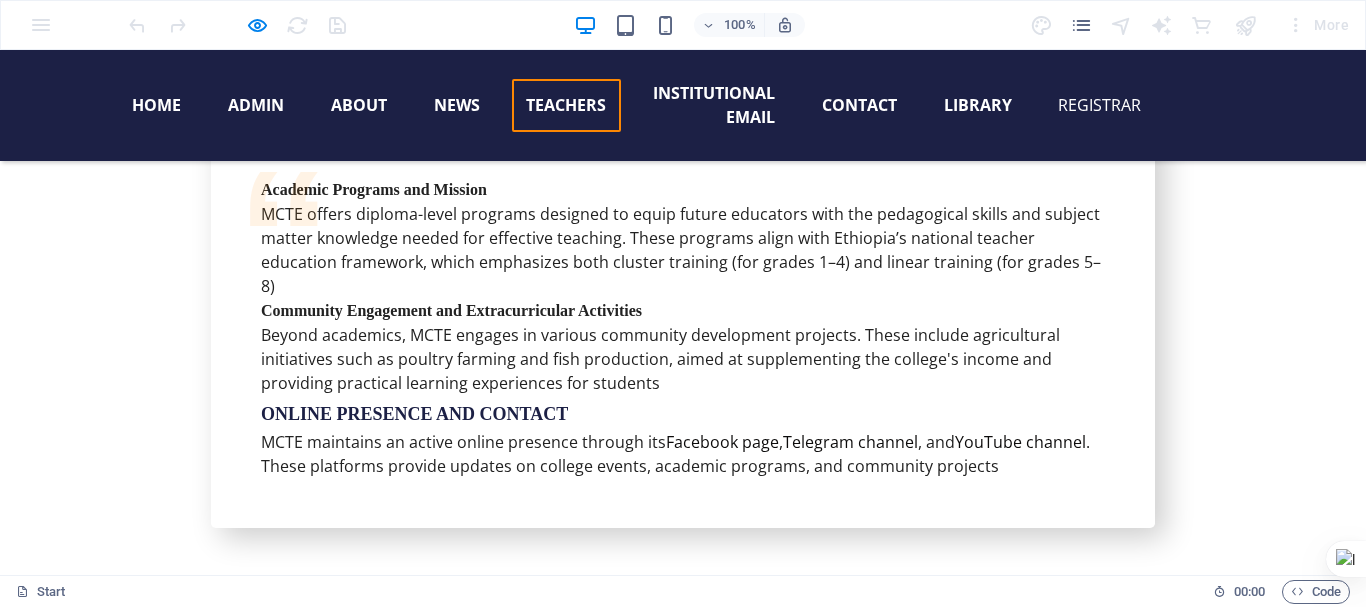 scroll, scrollTop: 18103, scrollLeft: 0, axis: vertical 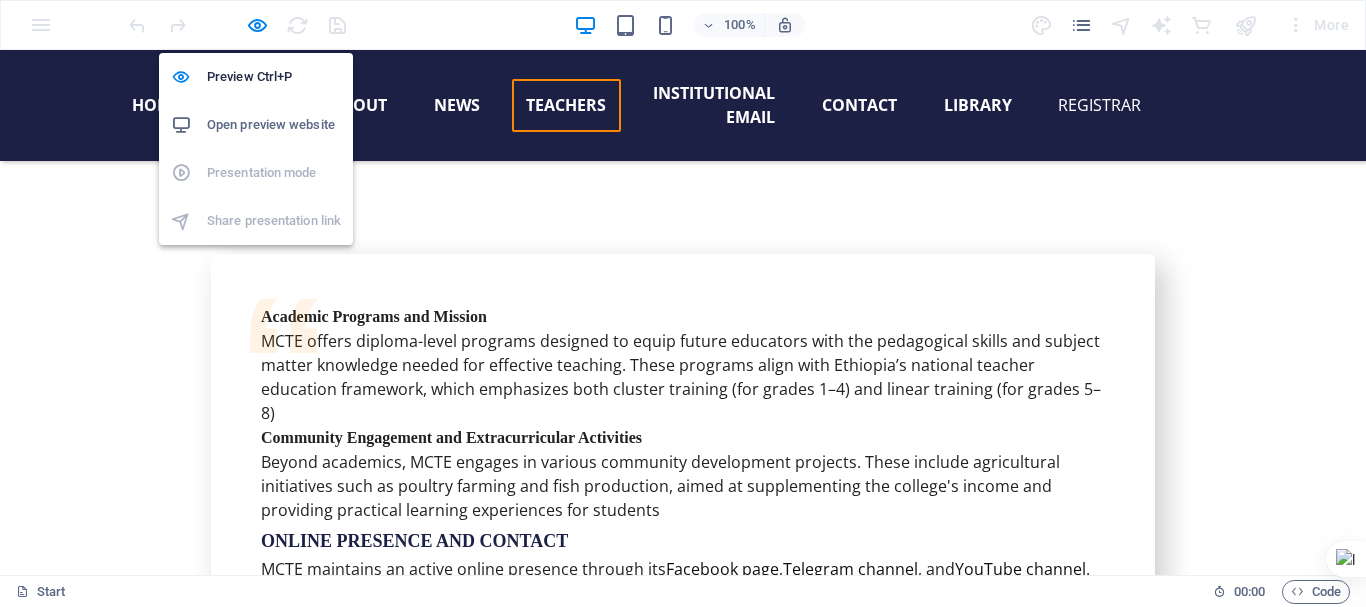 drag, startPoint x: 254, startPoint y: 26, endPoint x: 278, endPoint y: 51, distance: 34.655445 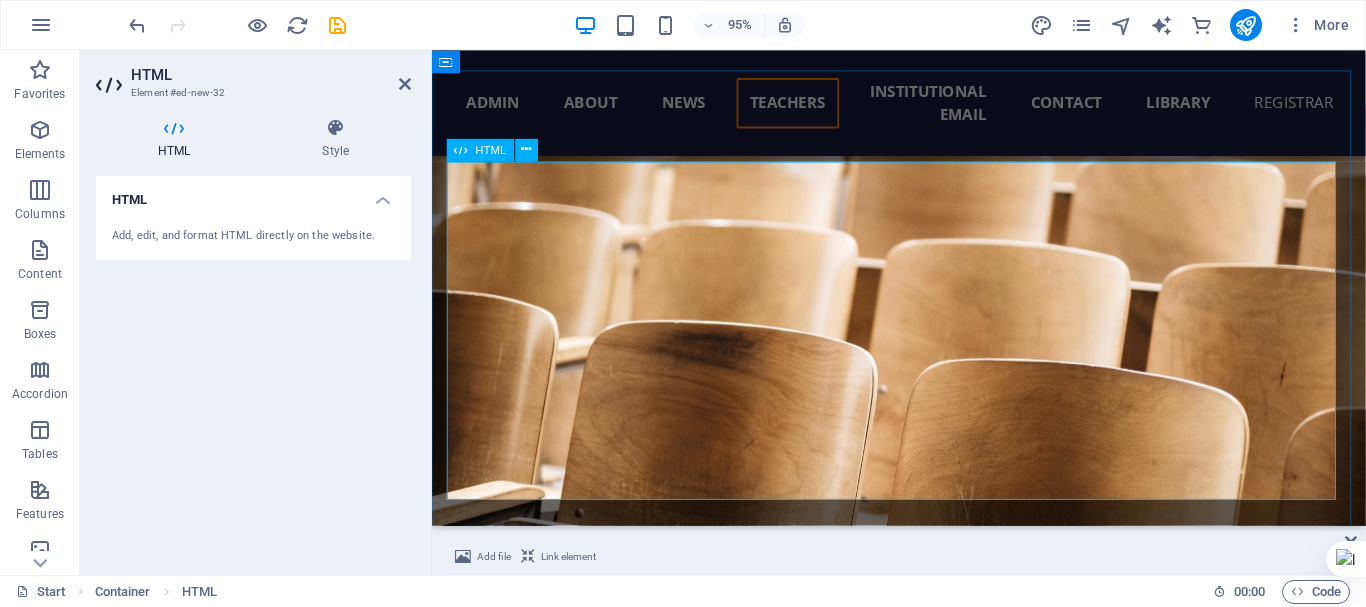 scroll, scrollTop: 19320, scrollLeft: 0, axis: vertical 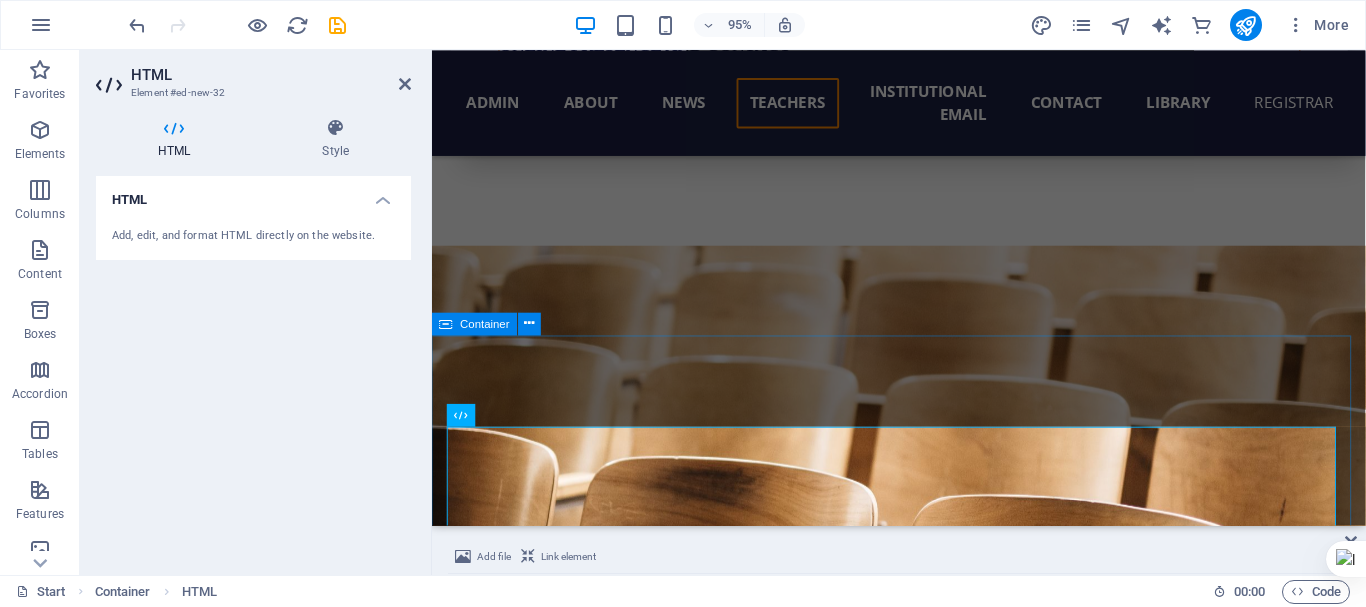 click at bounding box center (923, 13466) 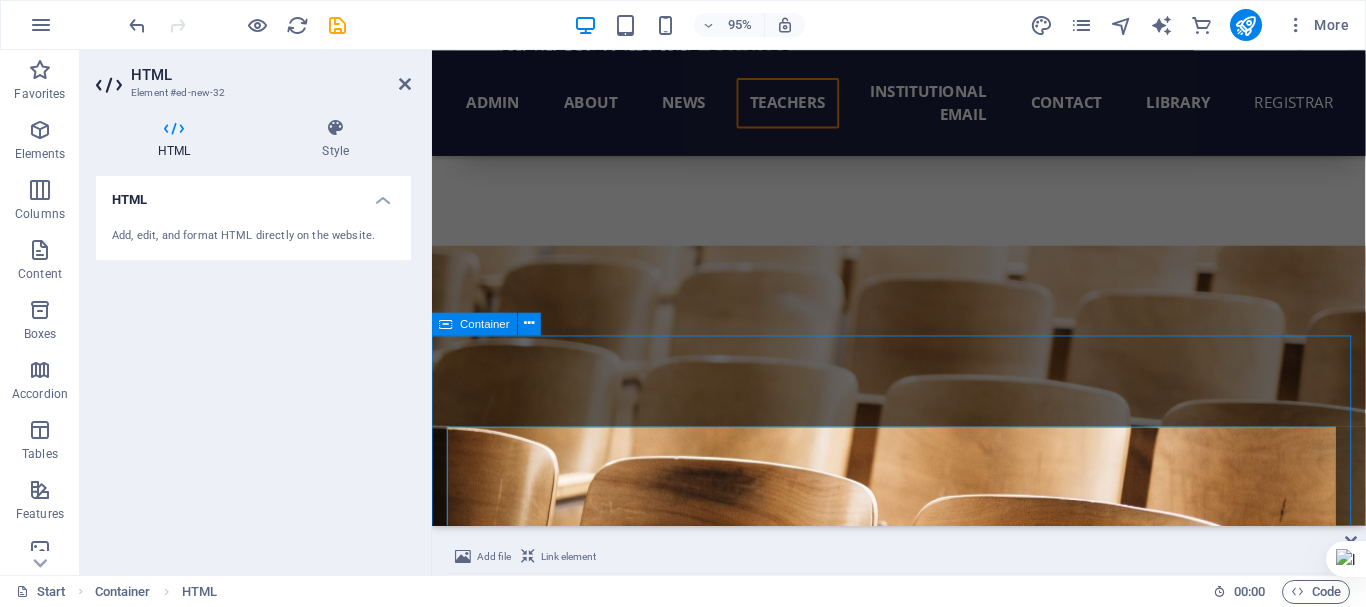 click on "Facebook Page" at bounding box center [923, 13062] 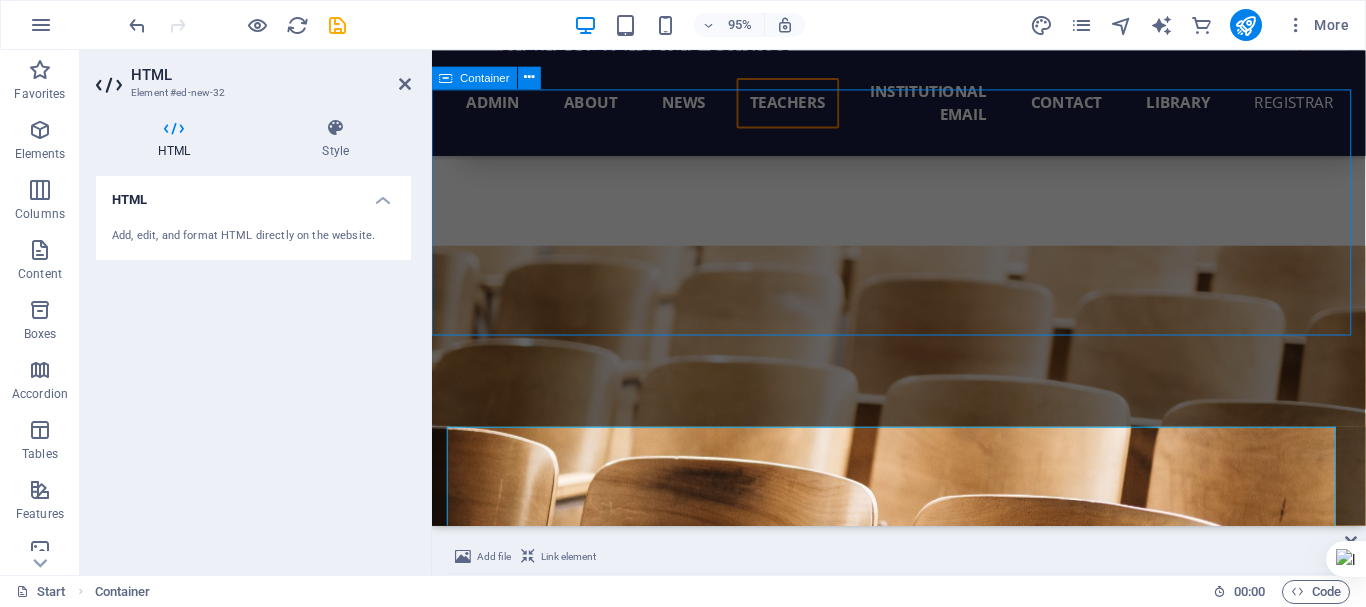 click on "Facebook Page" at bounding box center (923, 13062) 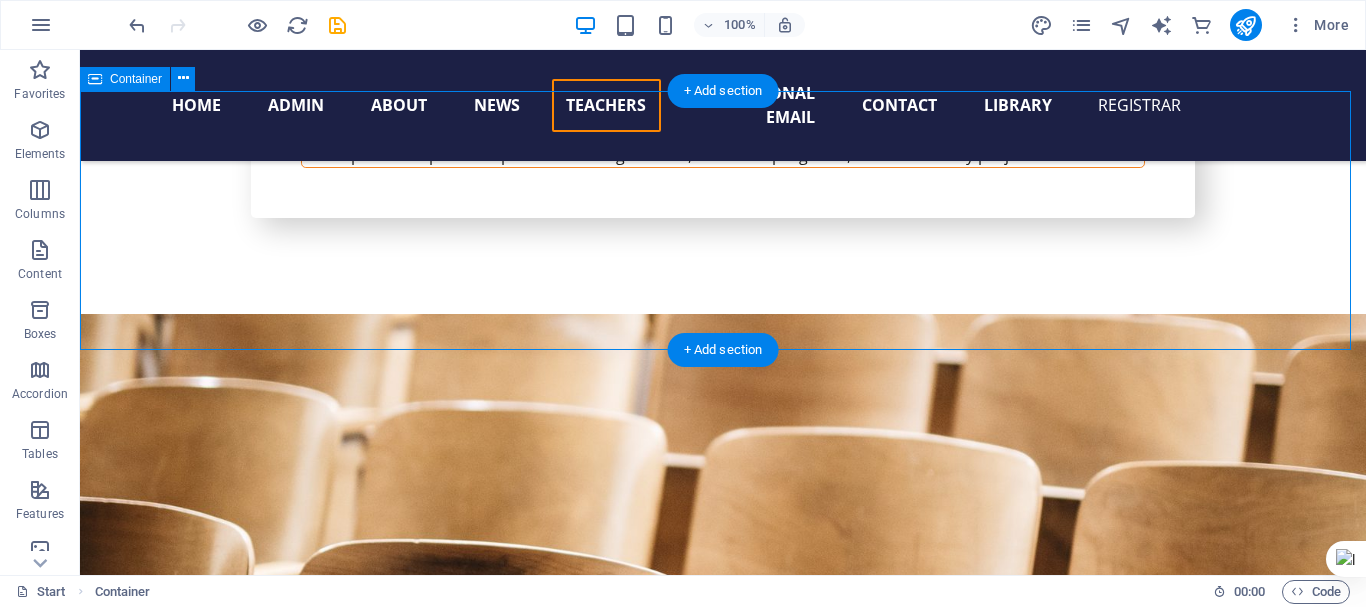 scroll, scrollTop: 19635, scrollLeft: 0, axis: vertical 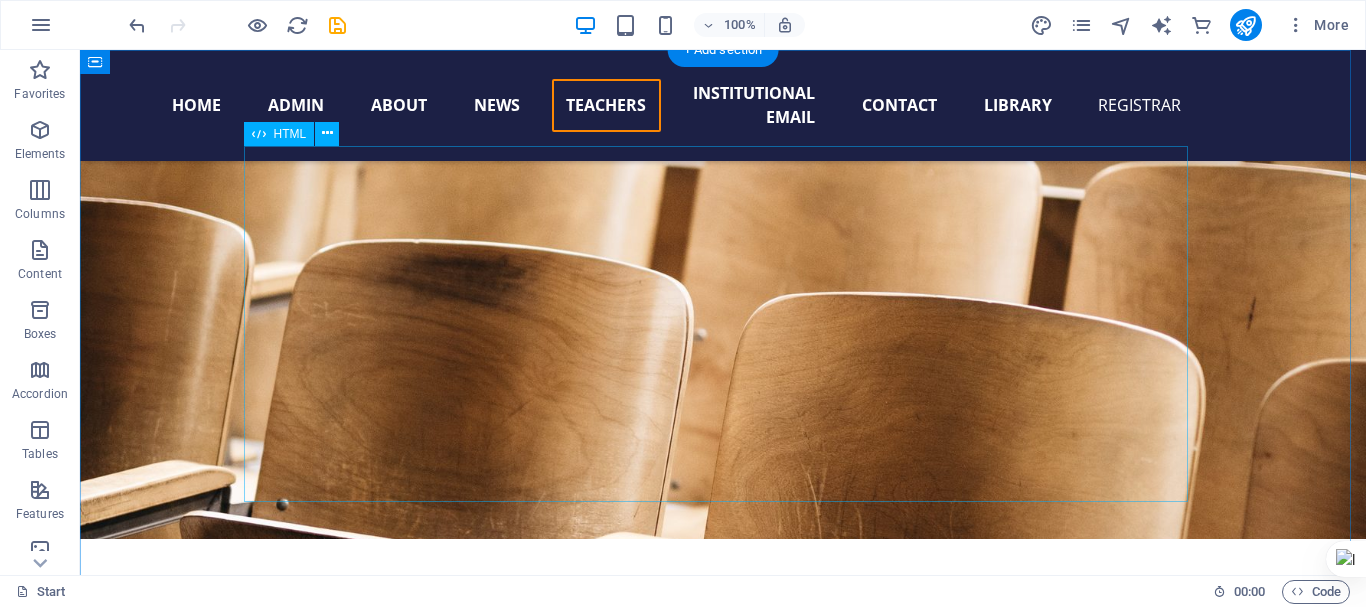 click at bounding box center [723, 13238] 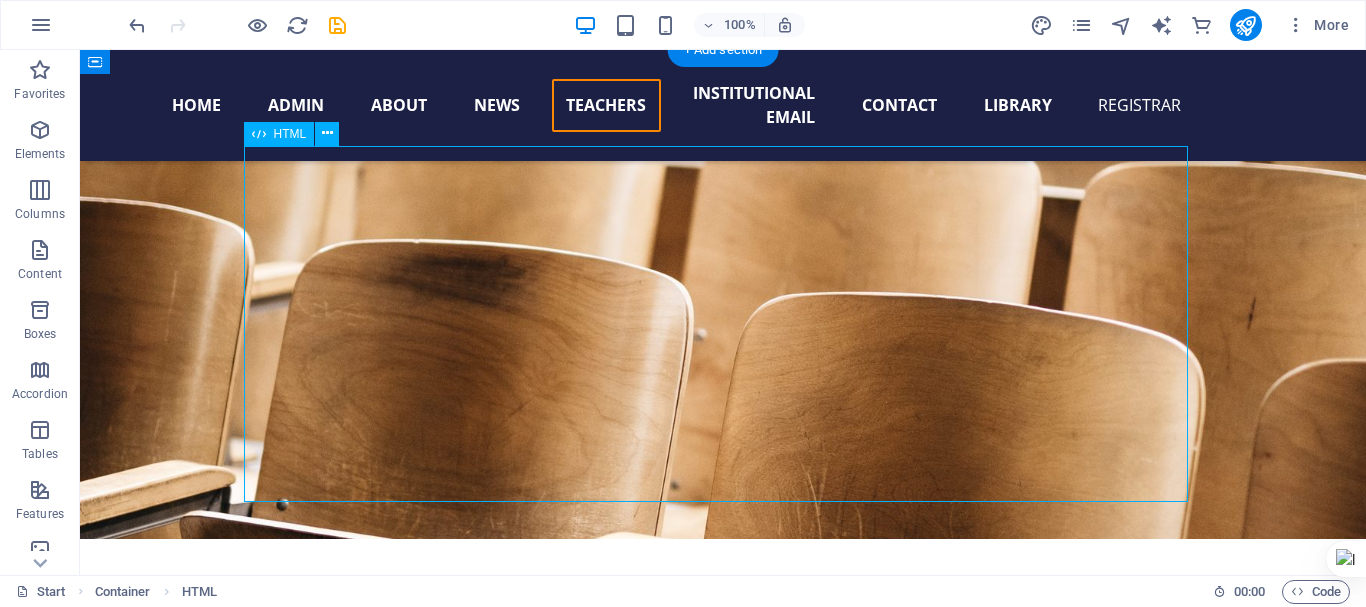 click at bounding box center [723, 13238] 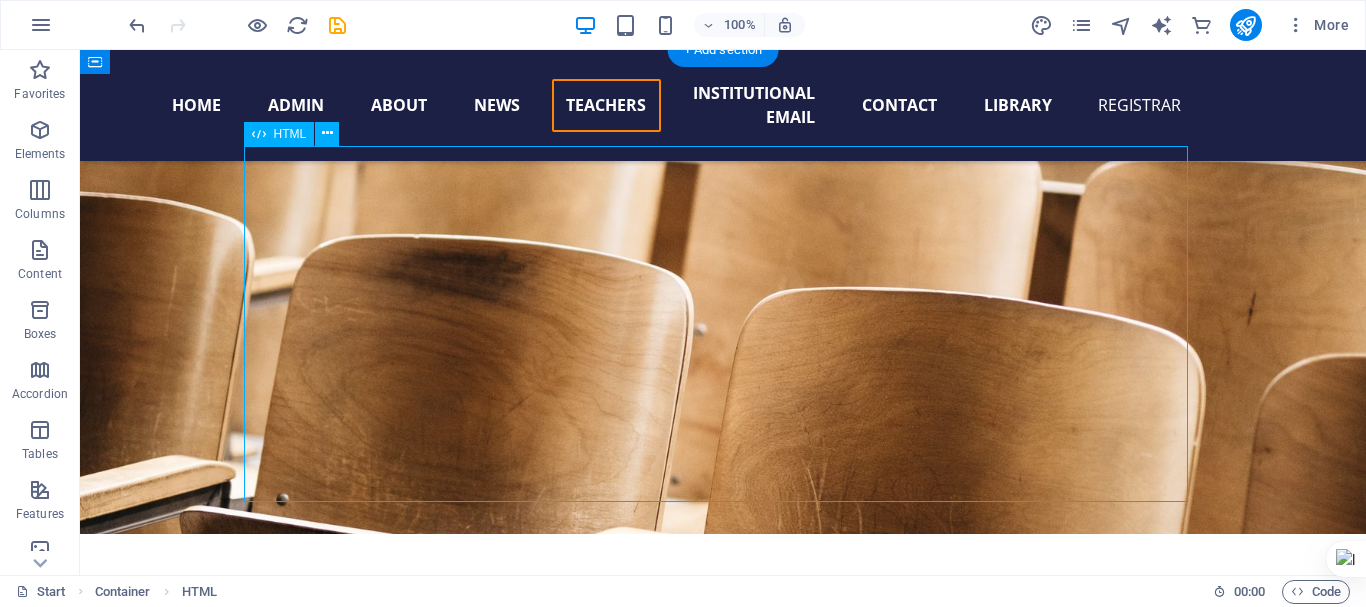 scroll, scrollTop: 19620, scrollLeft: 0, axis: vertical 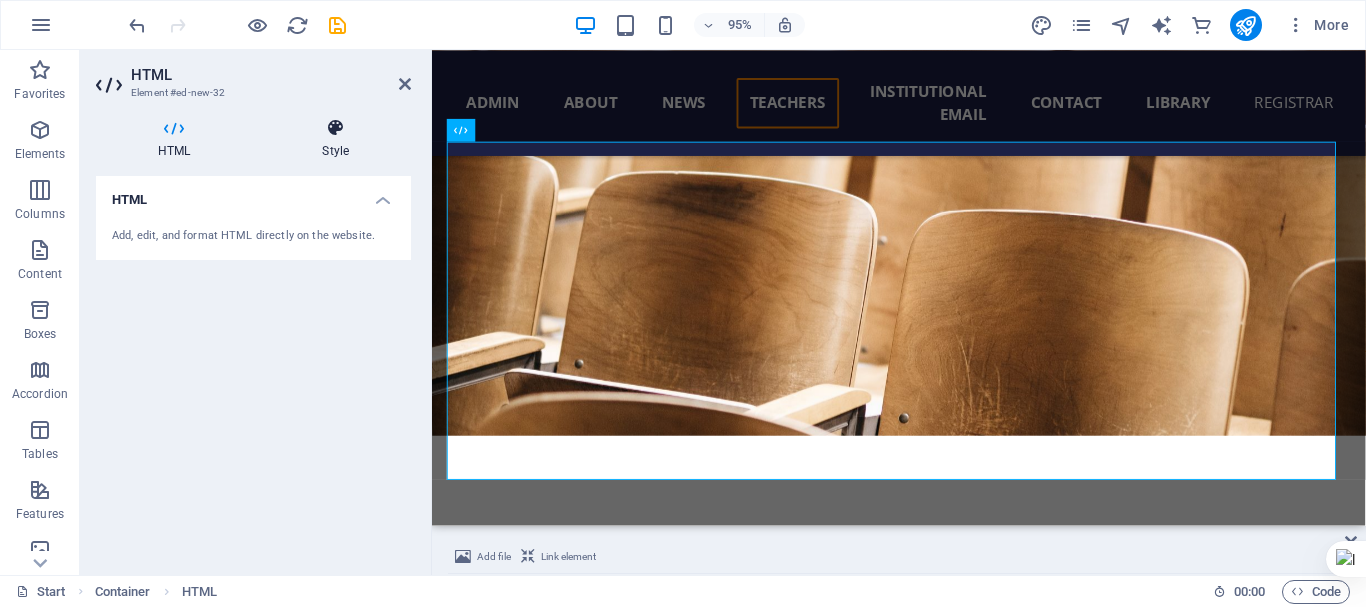 click at bounding box center [335, 128] 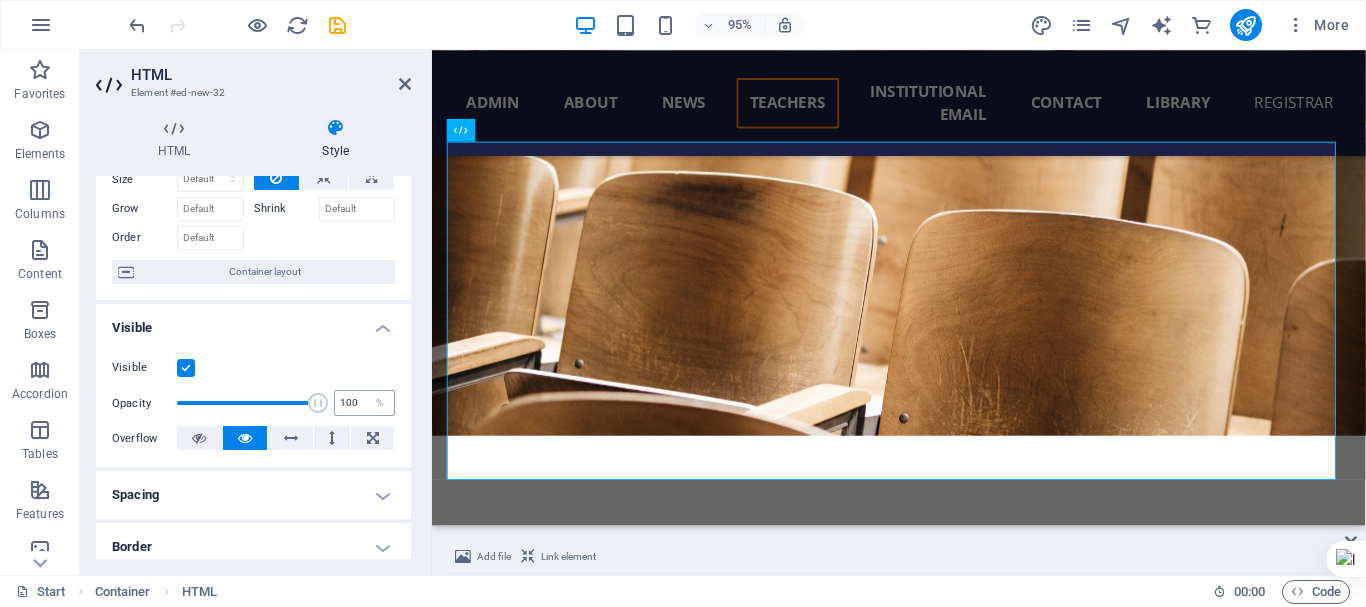 scroll, scrollTop: 200, scrollLeft: 0, axis: vertical 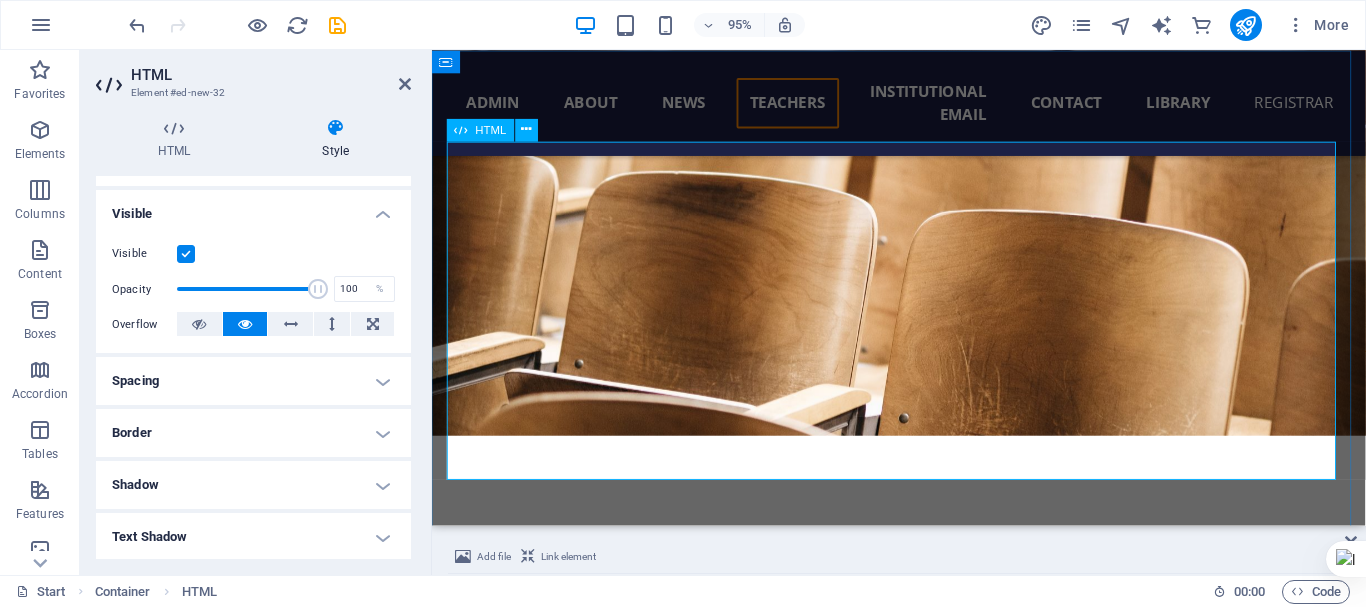 click at bounding box center (924, 13166) 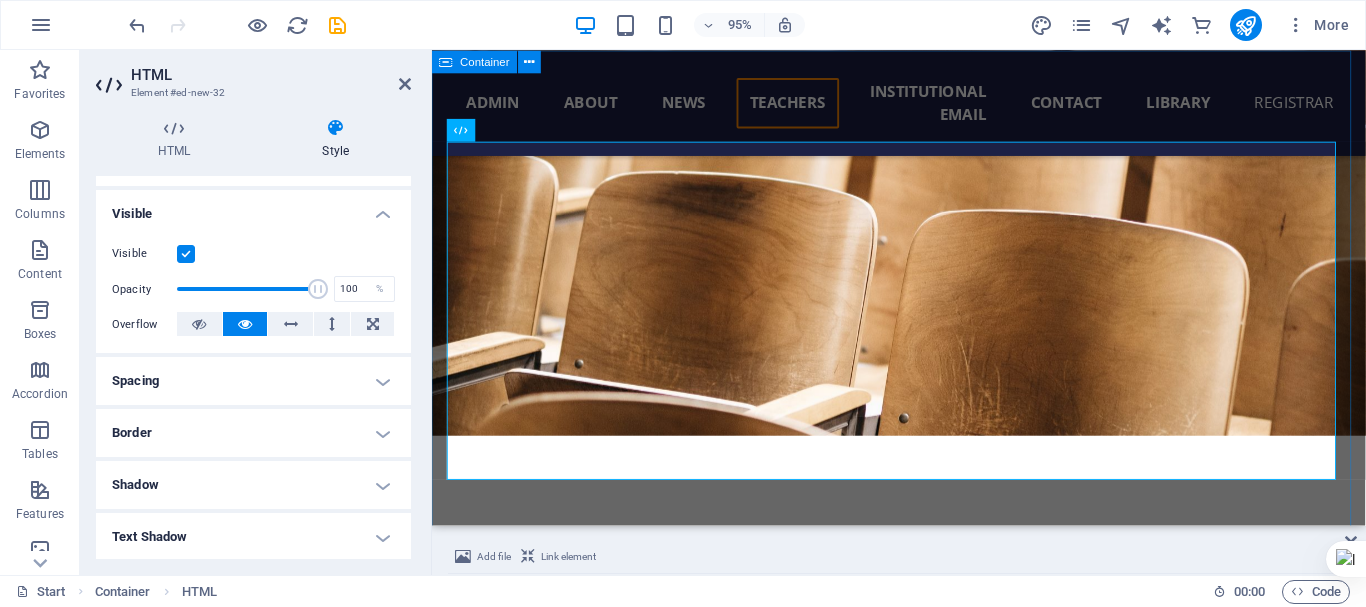 click at bounding box center (923, 13166) 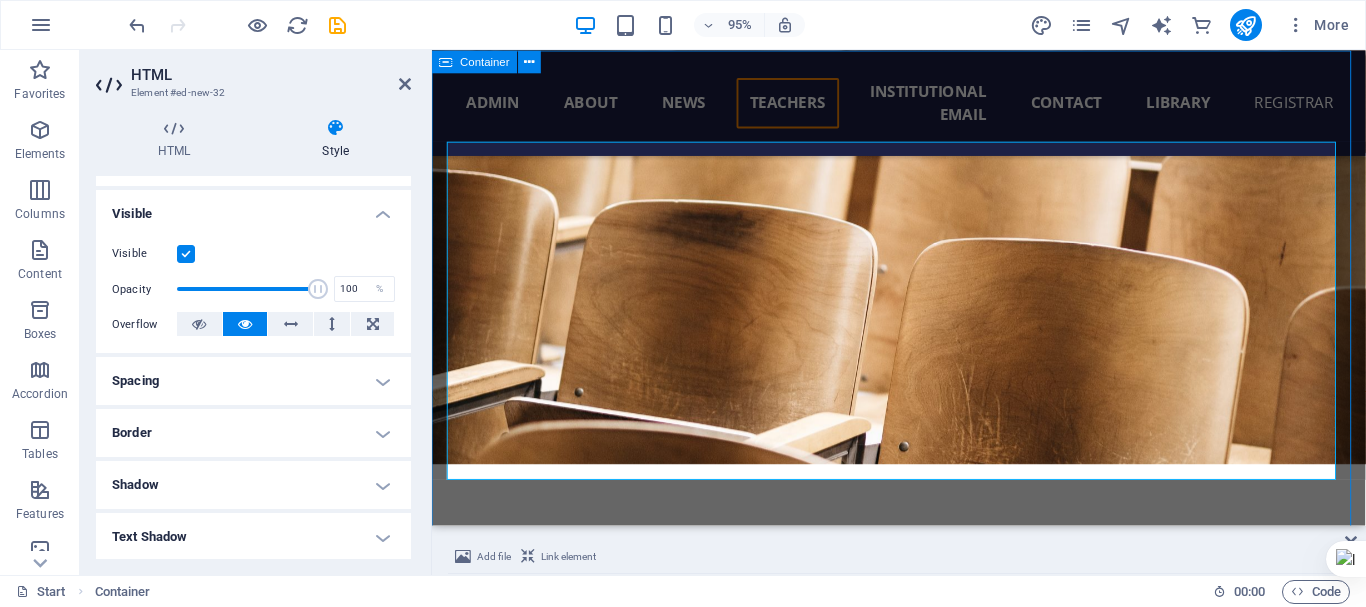scroll, scrollTop: 19635, scrollLeft: 0, axis: vertical 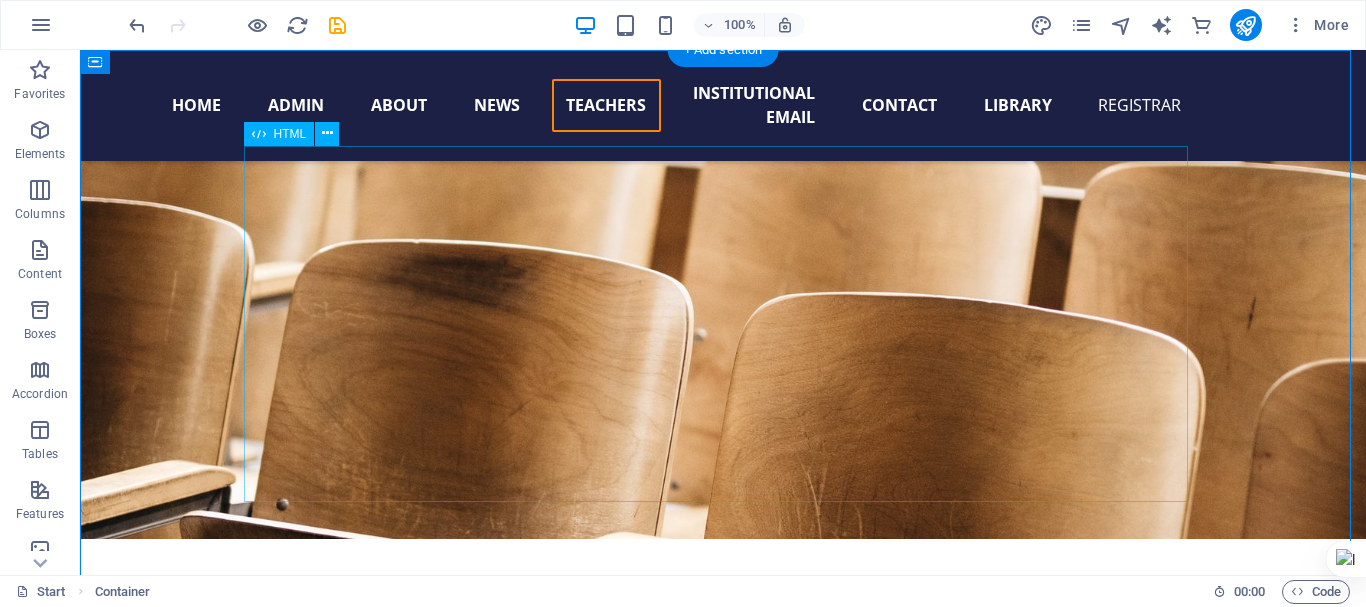 click at bounding box center (723, 13238) 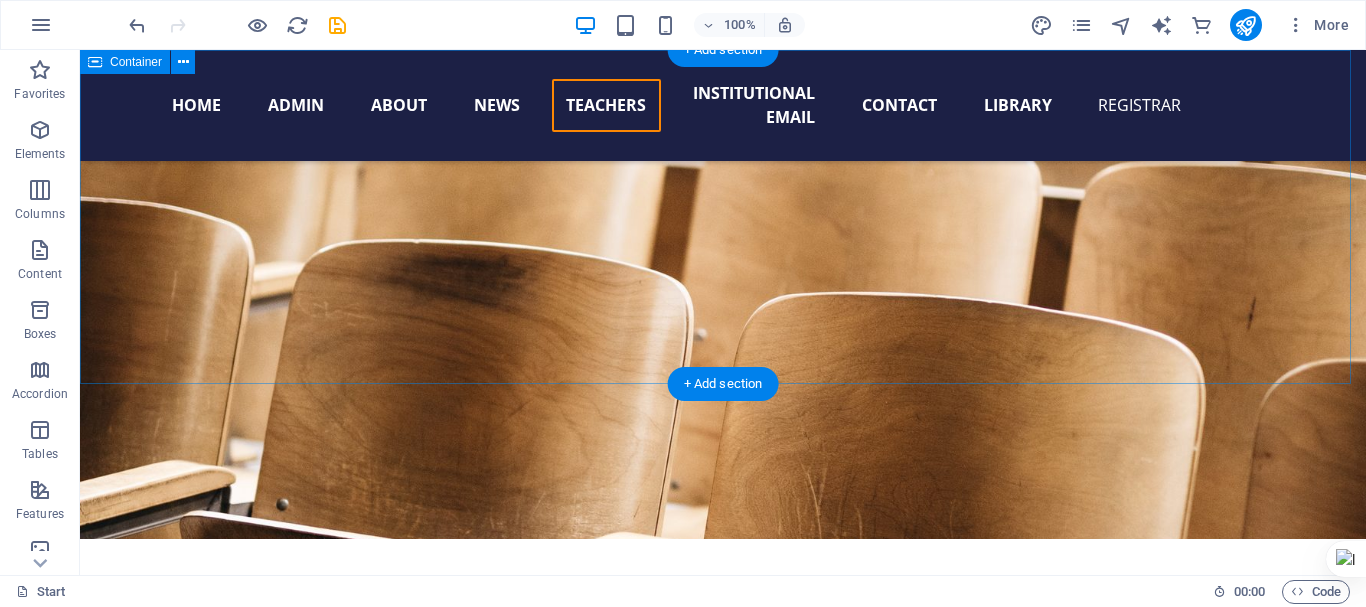 click on "Add elements" at bounding box center [664, 13161] 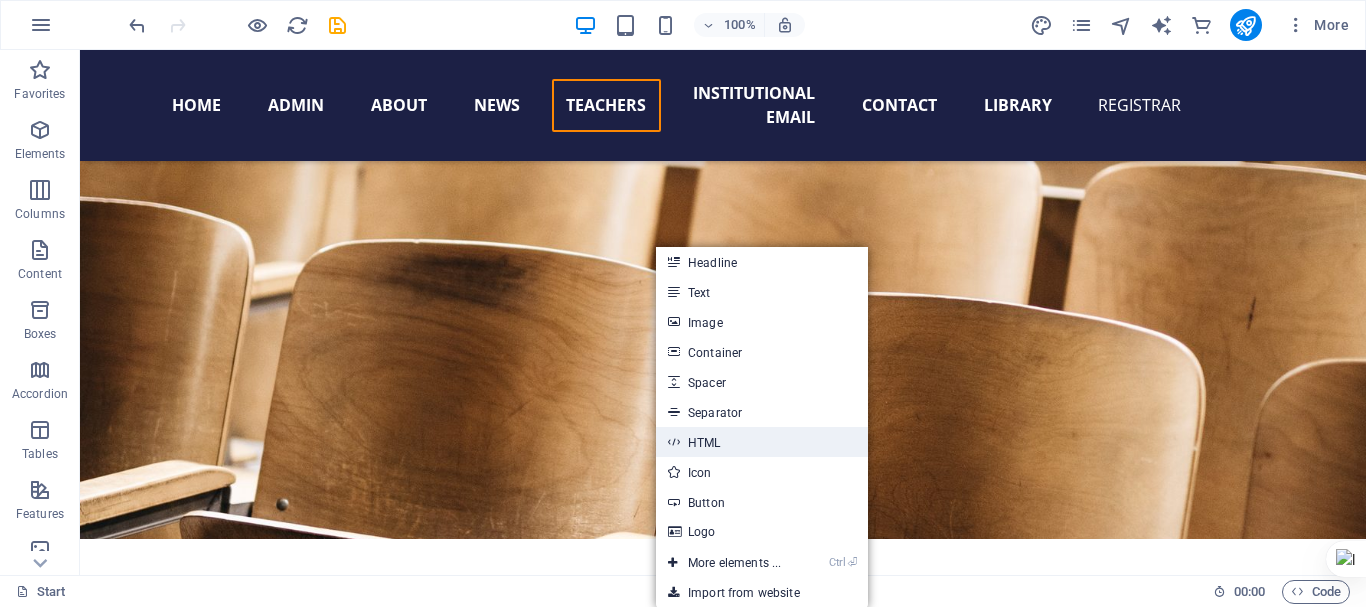 click on "HTML" at bounding box center (762, 442) 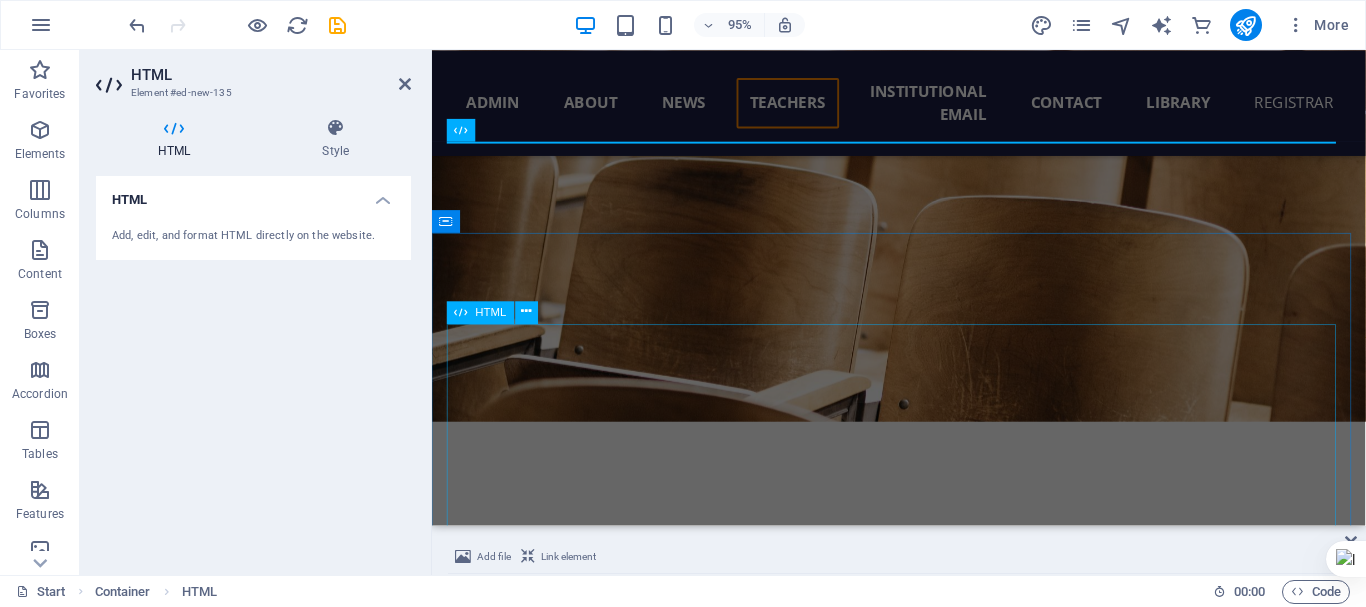 scroll, scrollTop: 19620, scrollLeft: 0, axis: vertical 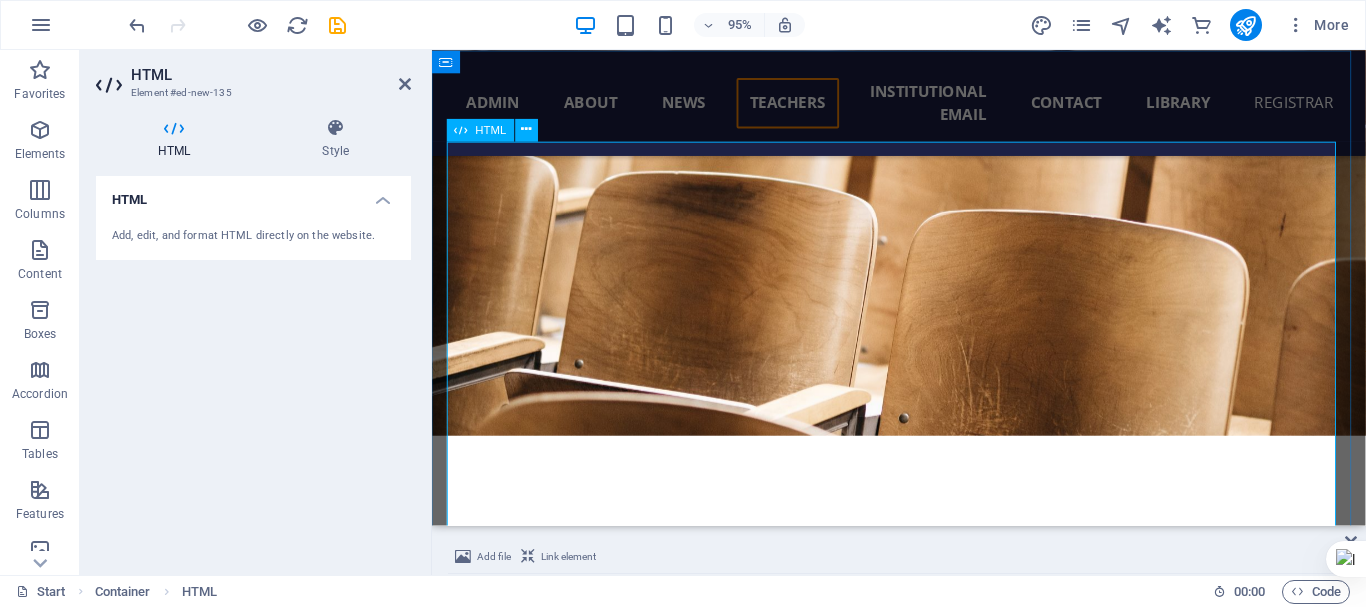 click at bounding box center [924, 13241] 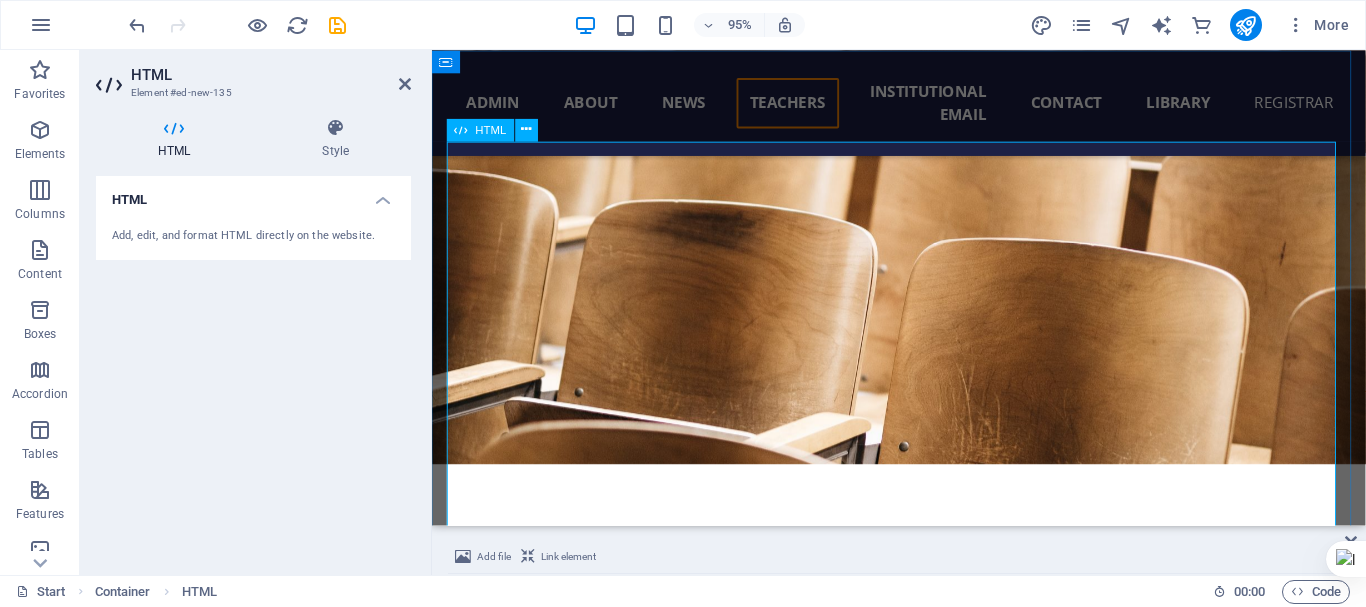 scroll, scrollTop: 19635, scrollLeft: 0, axis: vertical 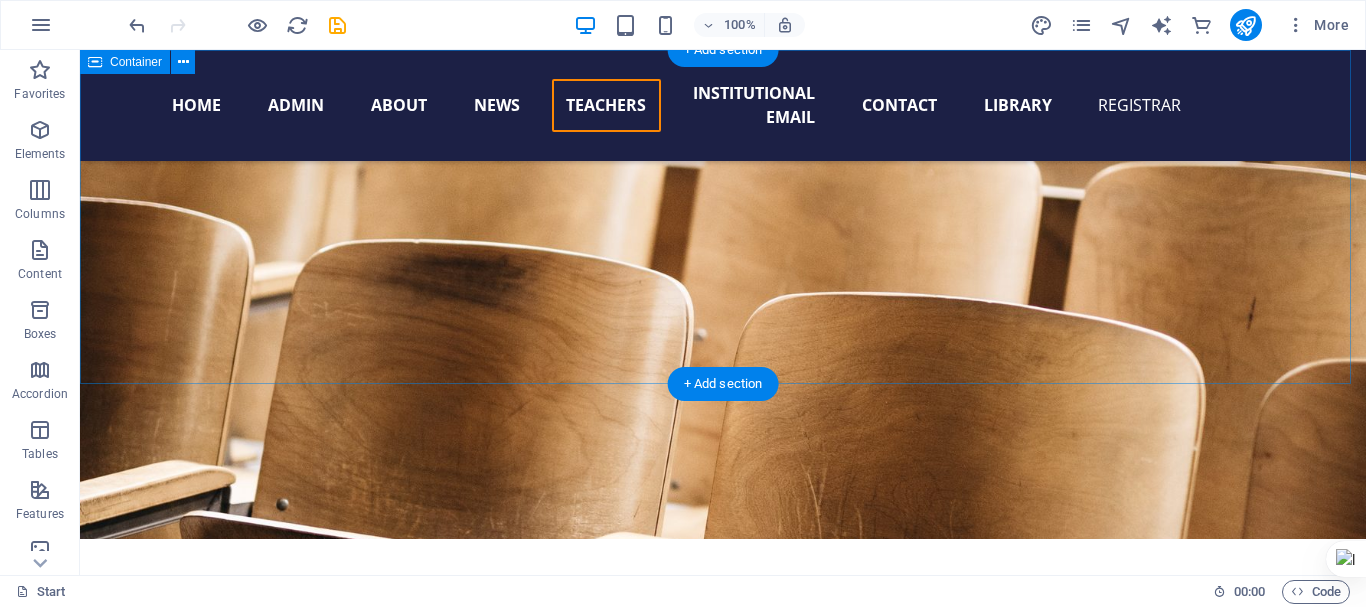 click on "Add elements" at bounding box center [664, 13161] 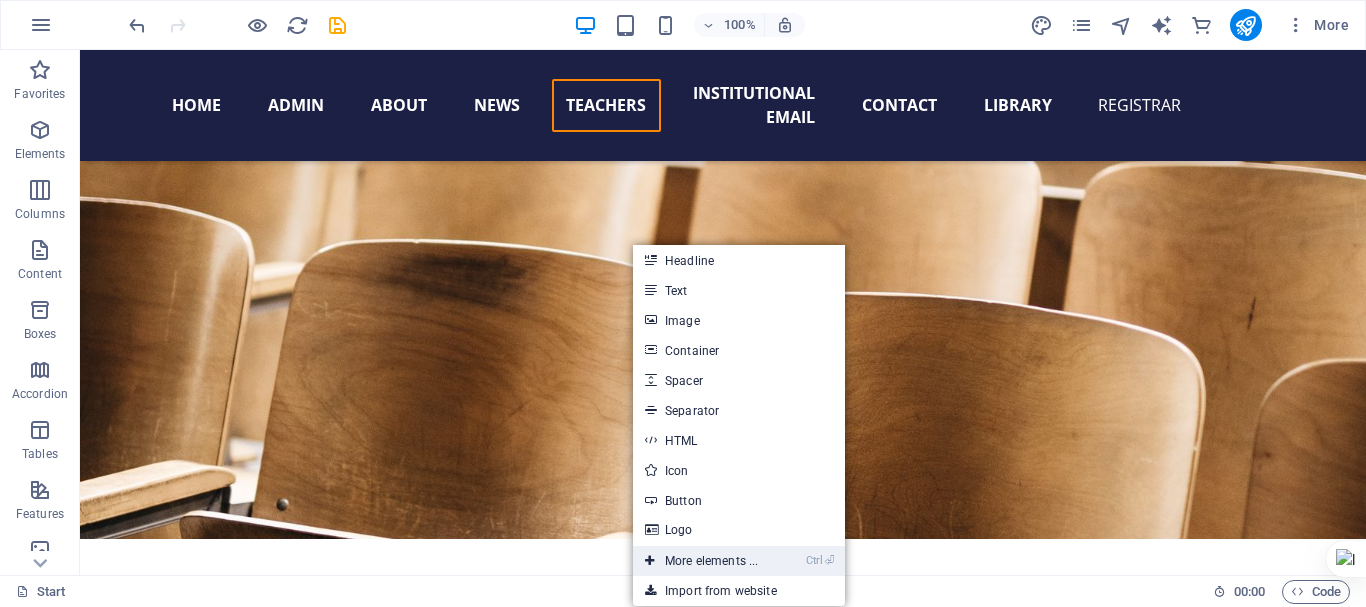click on "Ctrl ⏎  More elements ..." at bounding box center (701, 561) 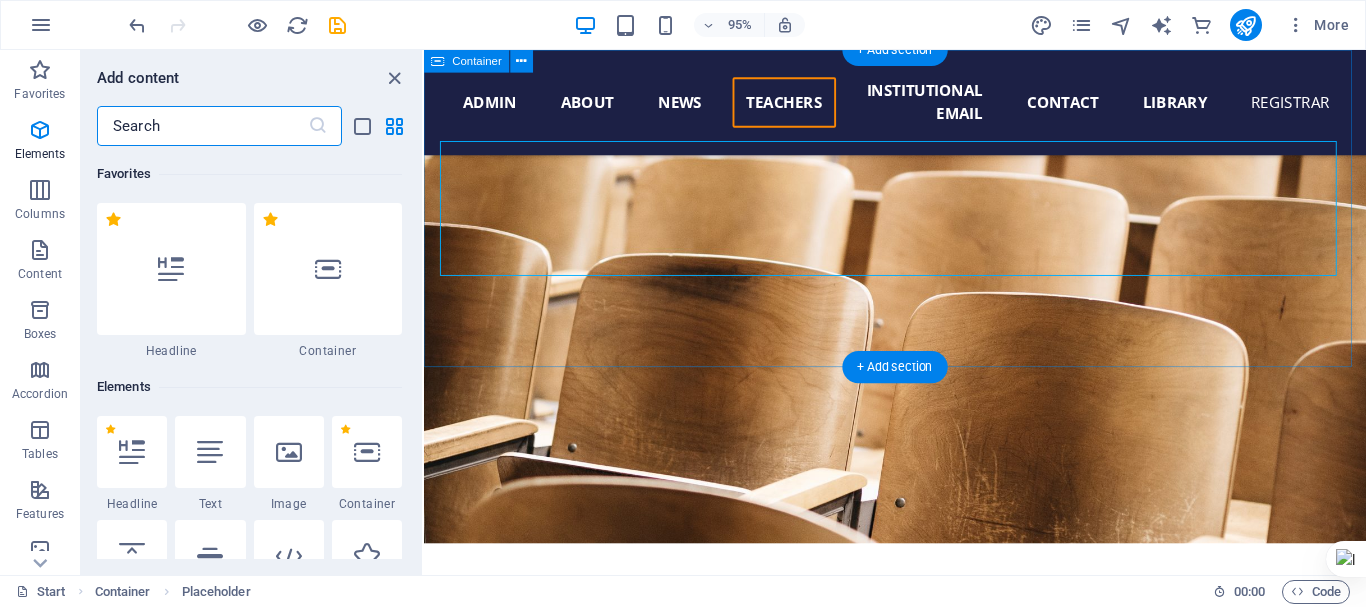 scroll, scrollTop: 19663, scrollLeft: 0, axis: vertical 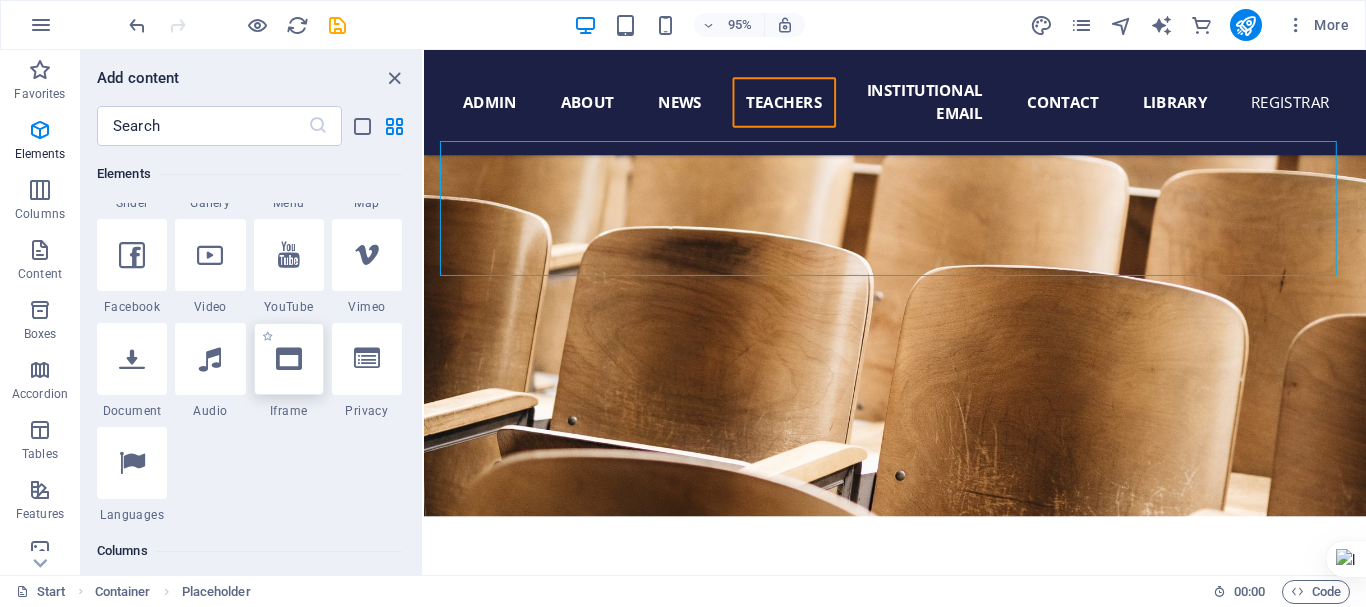click at bounding box center [289, 359] 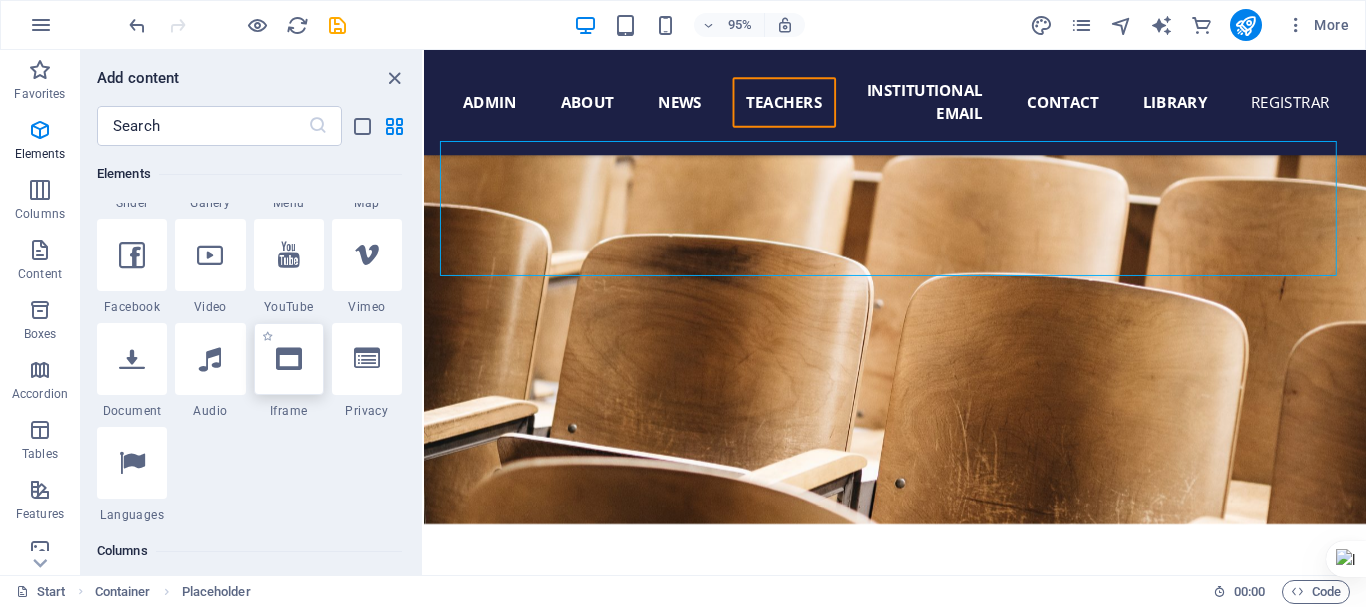 select on "%" 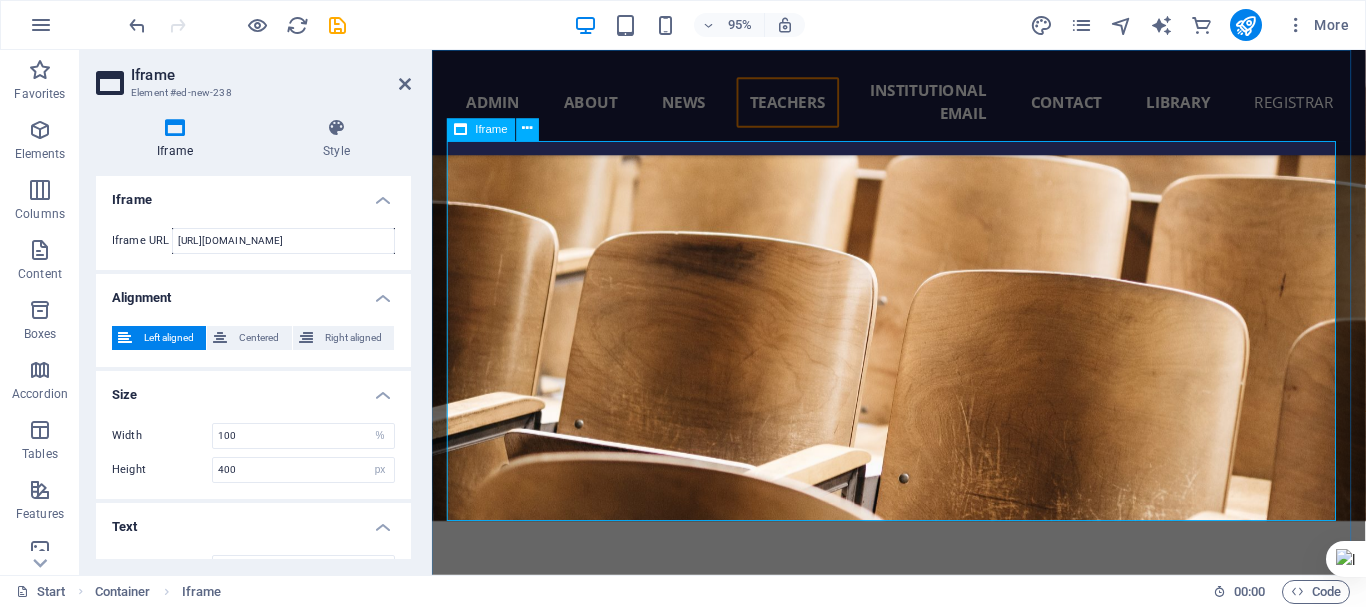 scroll, scrollTop: 19673, scrollLeft: 0, axis: vertical 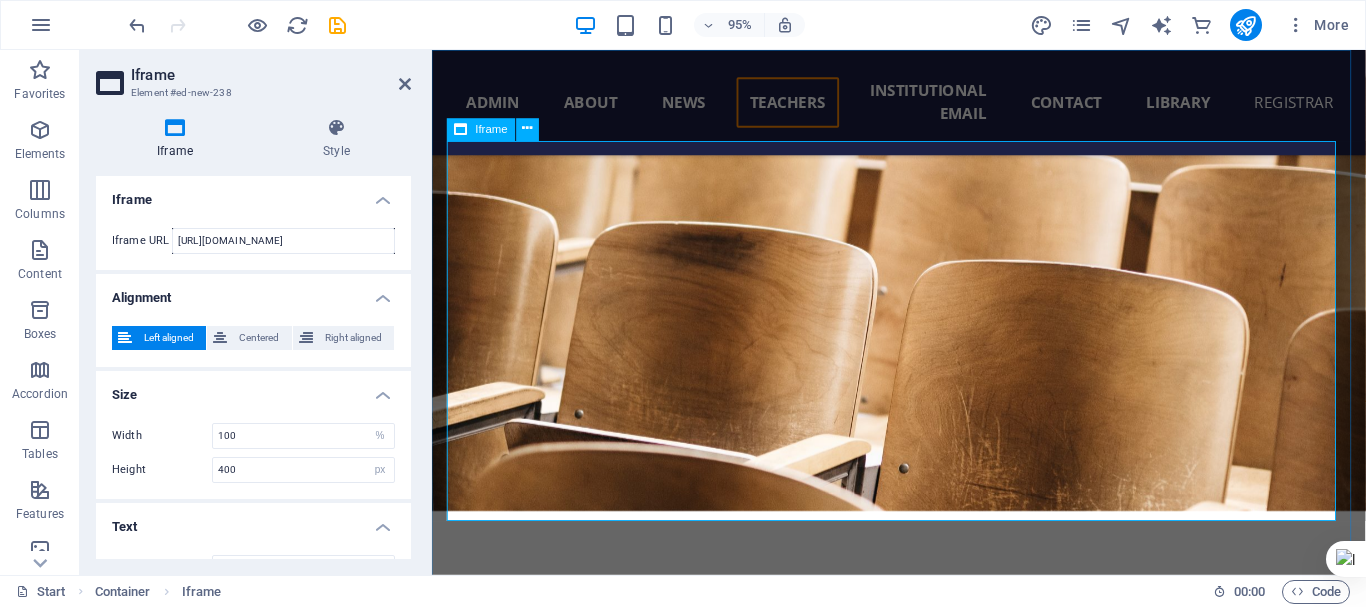 click on "</div>" at bounding box center (924, 13241) 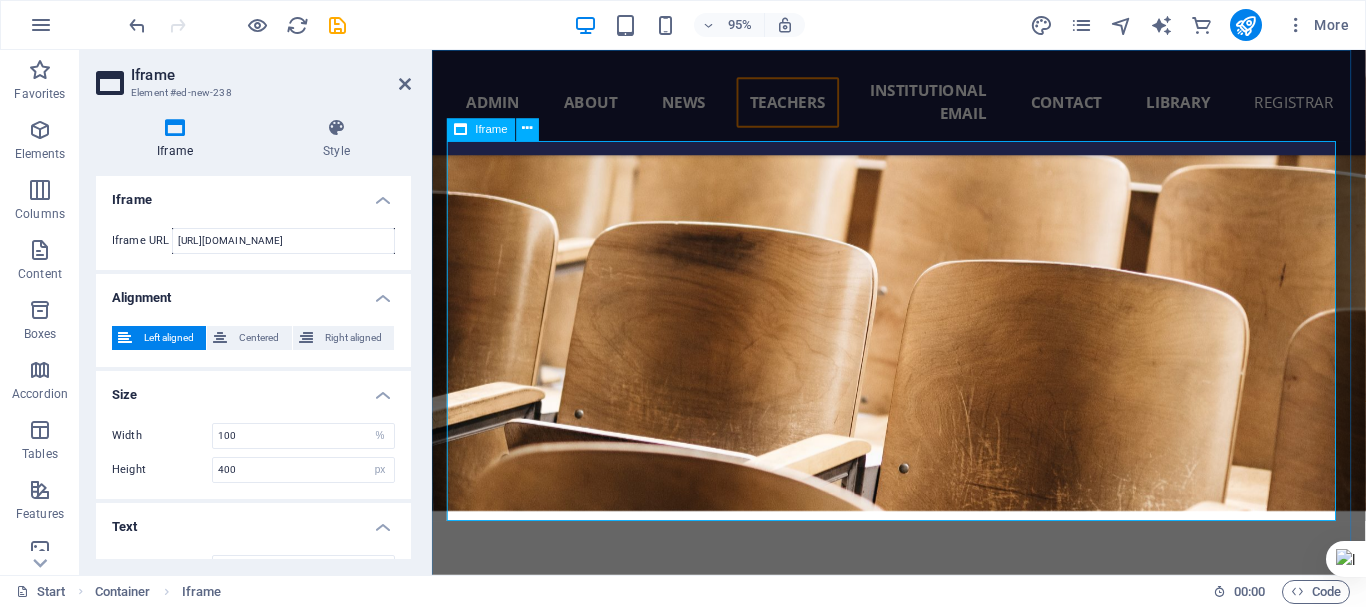 click on "</div>" at bounding box center (924, 13241) 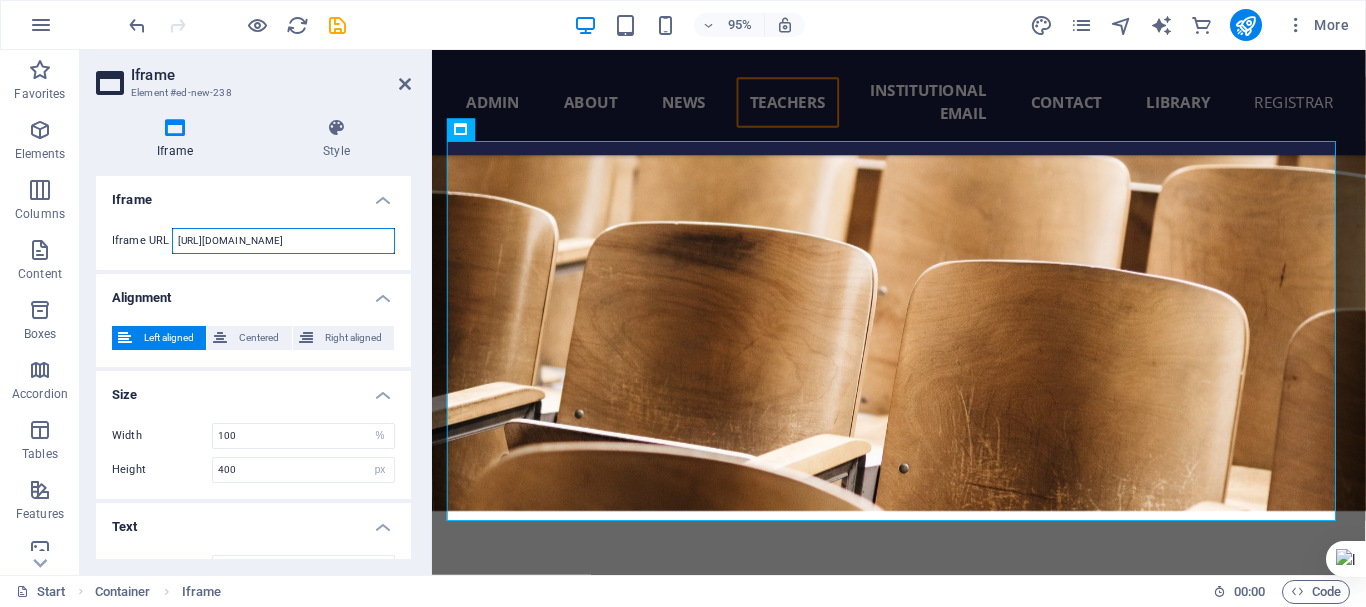 click on "[URL][DOMAIN_NAME]" at bounding box center (283, 241) 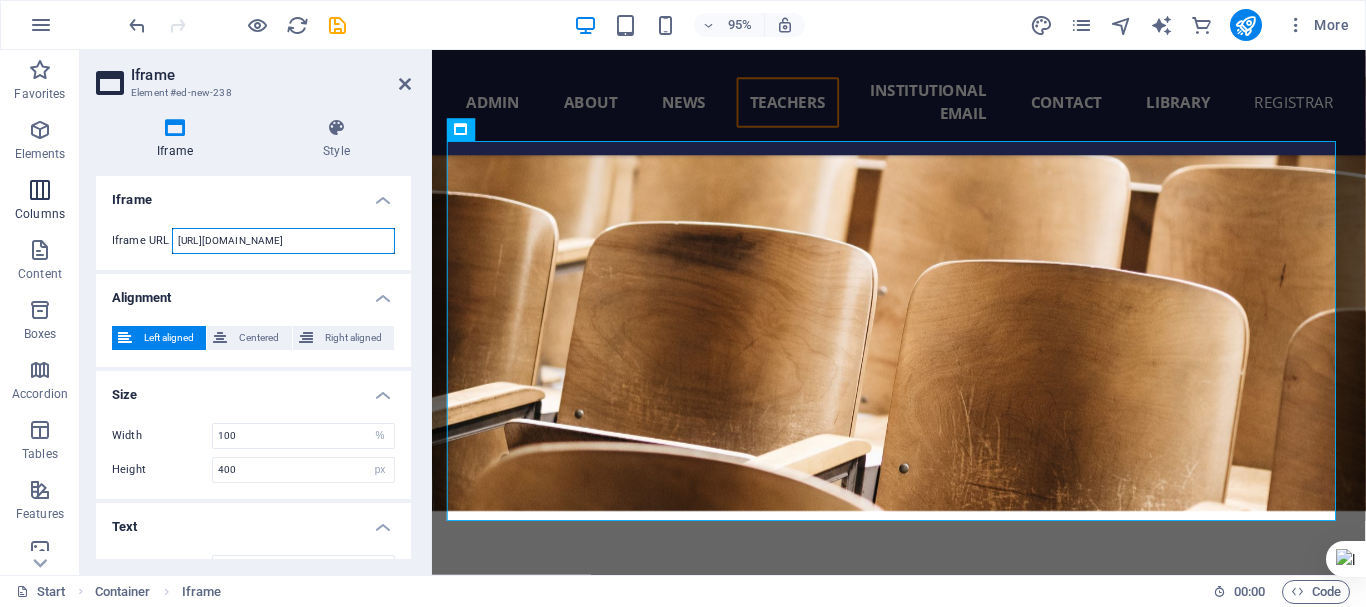 drag, startPoint x: 347, startPoint y: 245, endPoint x: 78, endPoint y: 224, distance: 269.81845 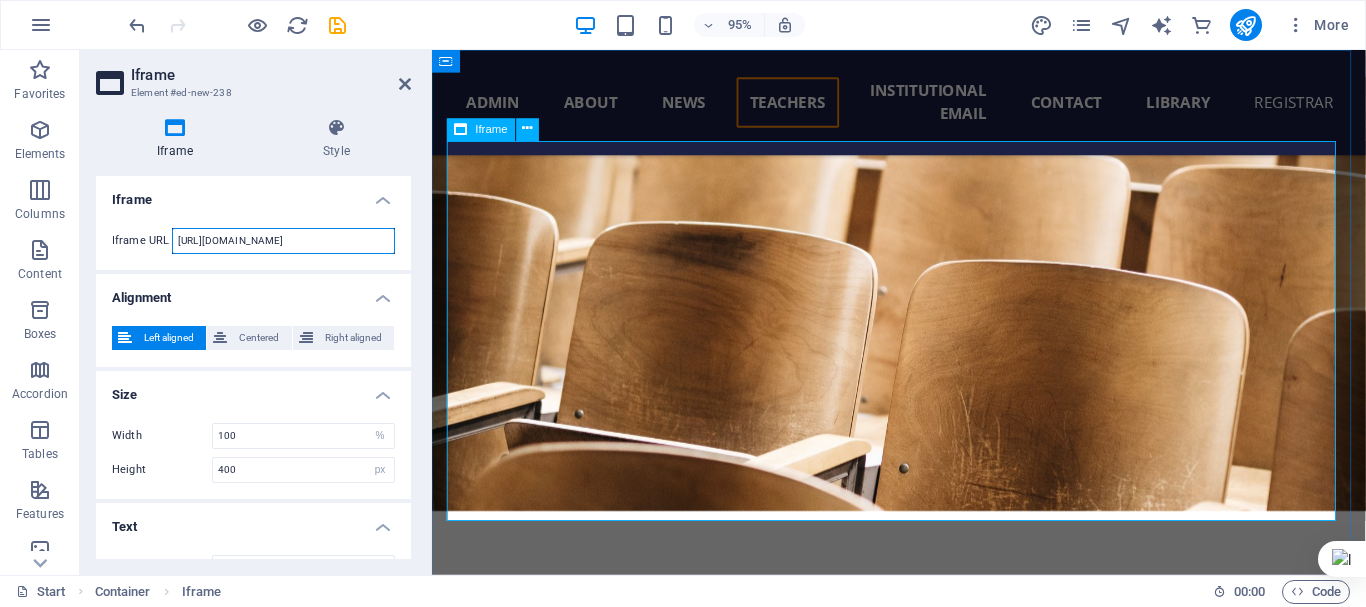 paste on "<iframe src="[URL][DOMAIN_NAME]"          width="320"          height="350"          frameborder="0"          scrolling="no"> </iframe>" 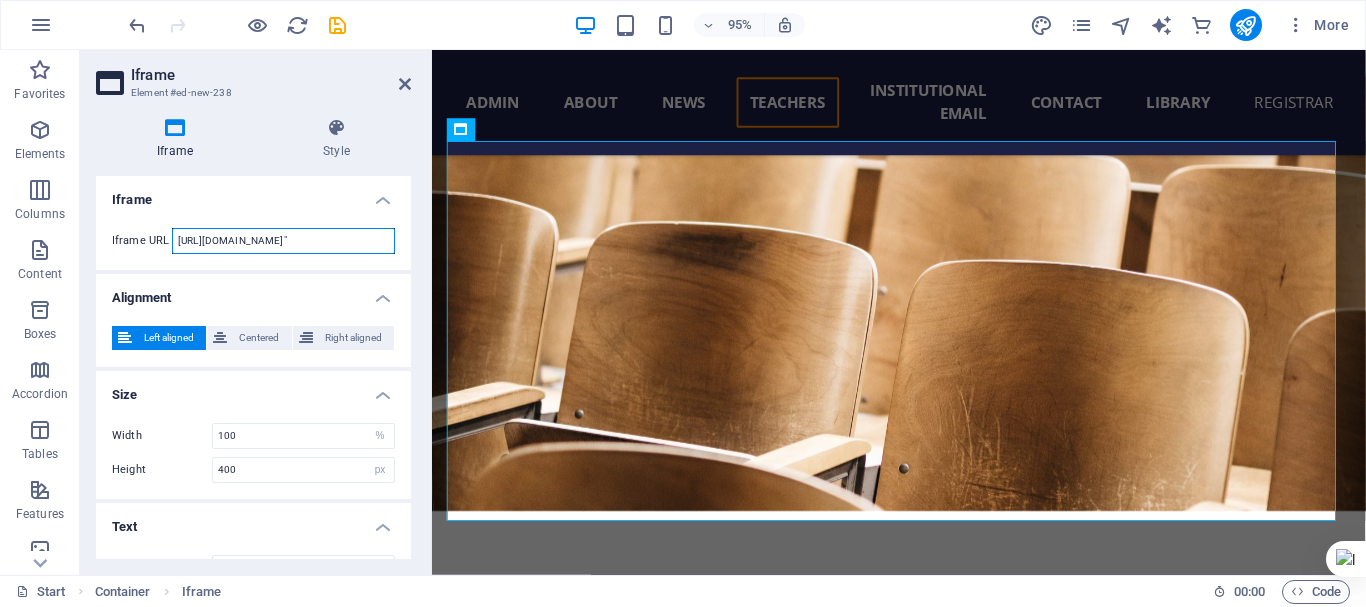 scroll, scrollTop: 0, scrollLeft: 0, axis: both 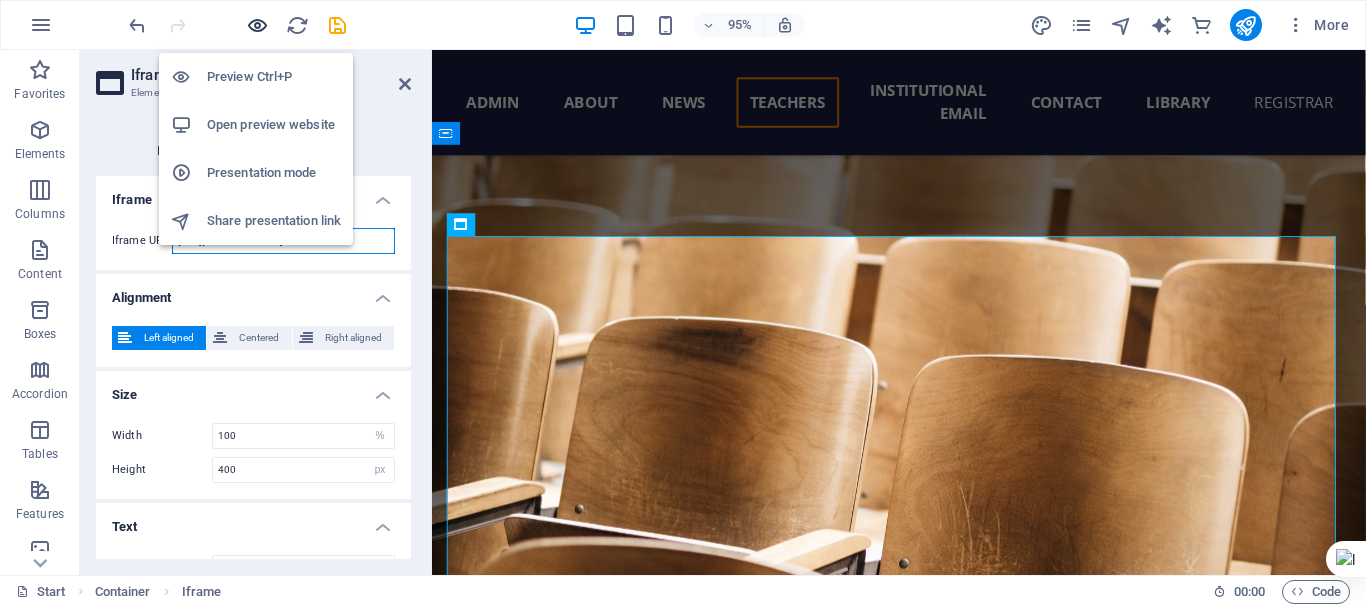 type on "[URL][DOMAIN_NAME]" 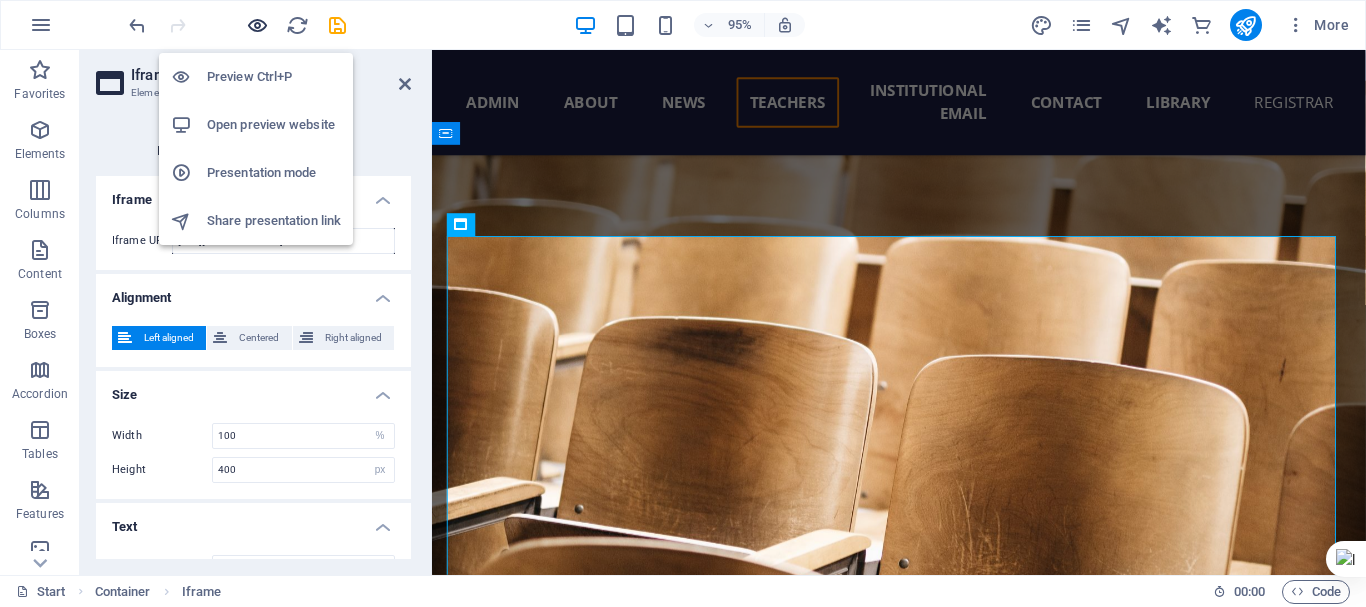 click at bounding box center (257, 25) 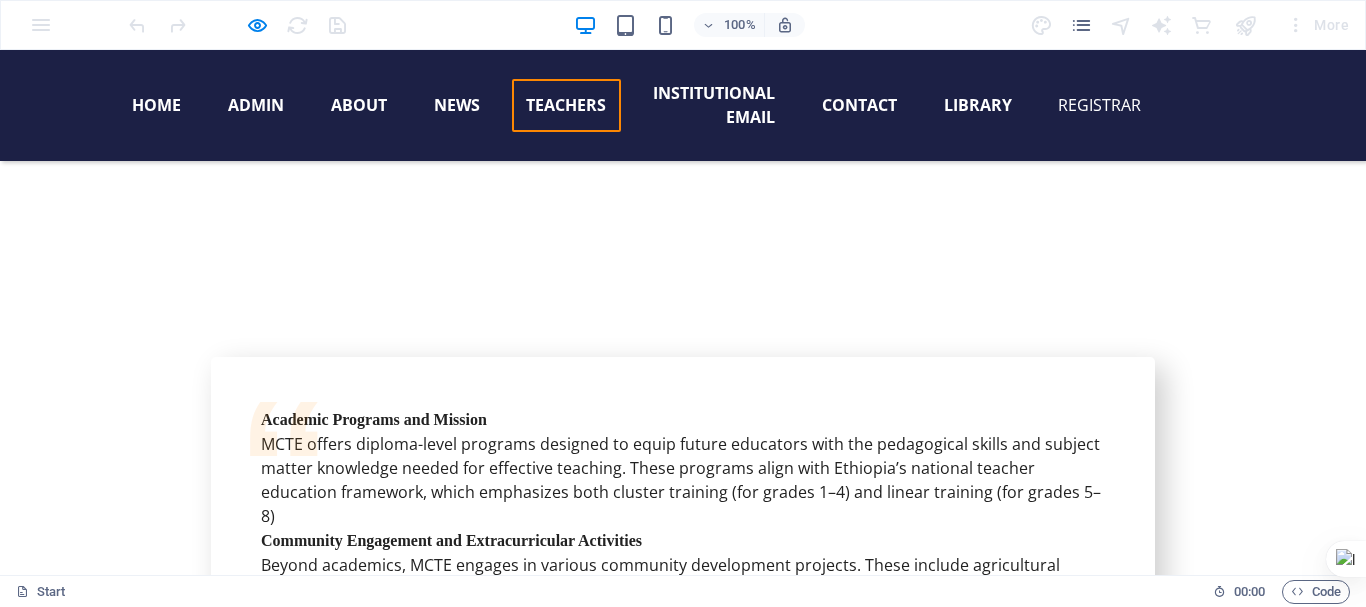 scroll, scrollTop: 18001, scrollLeft: 0, axis: vertical 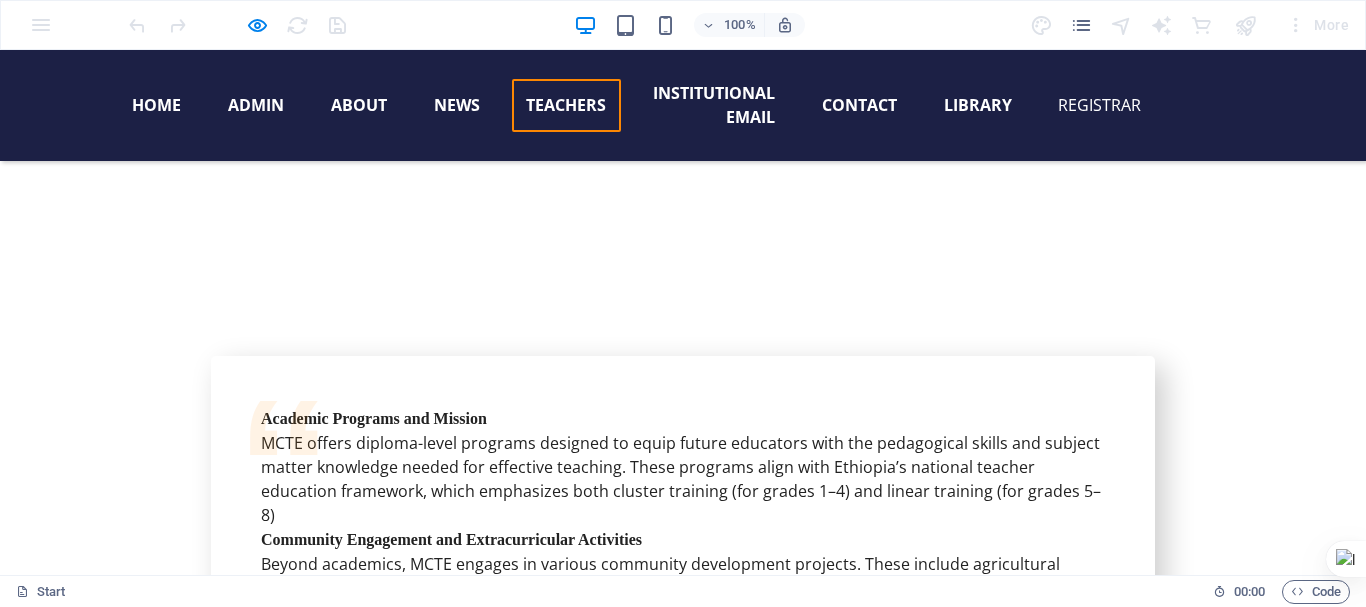 click on "</div>" at bounding box center (683, 13717) 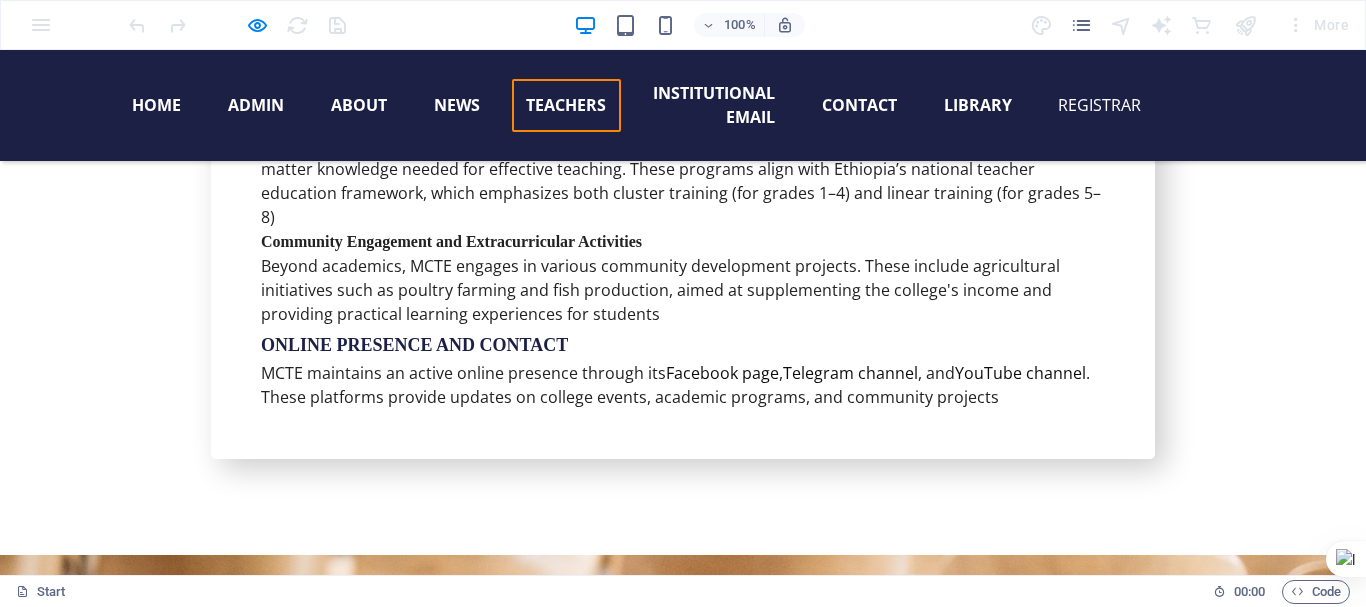scroll, scrollTop: 18301, scrollLeft: 0, axis: vertical 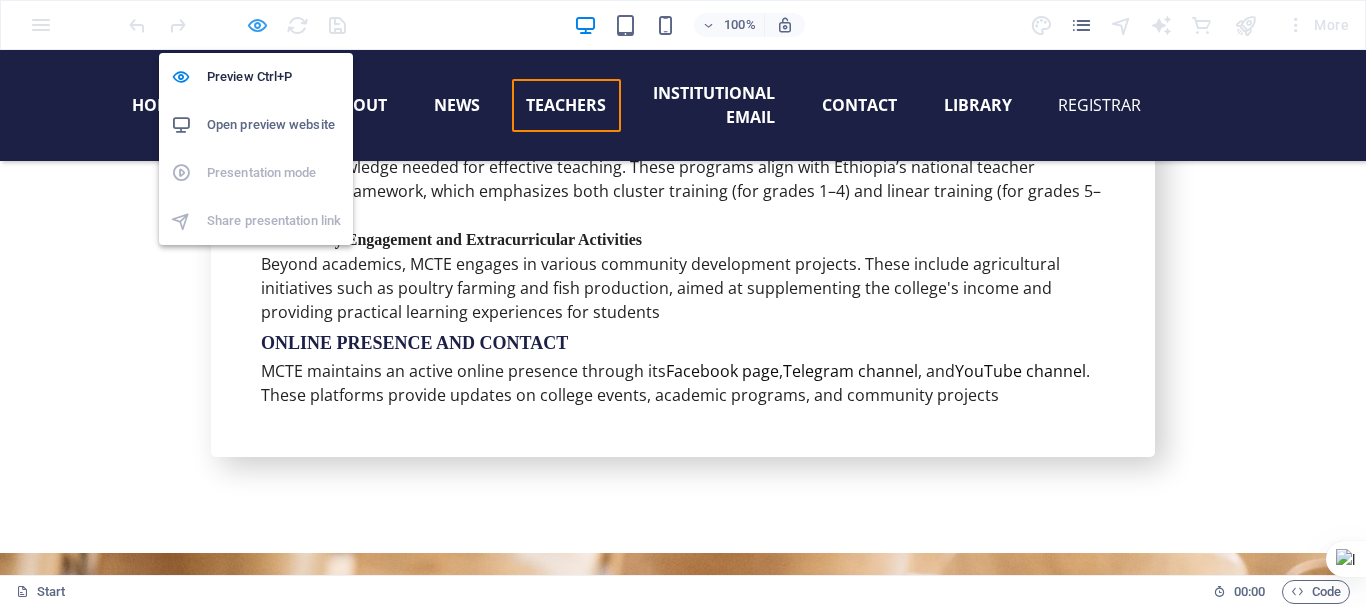 click at bounding box center (257, 25) 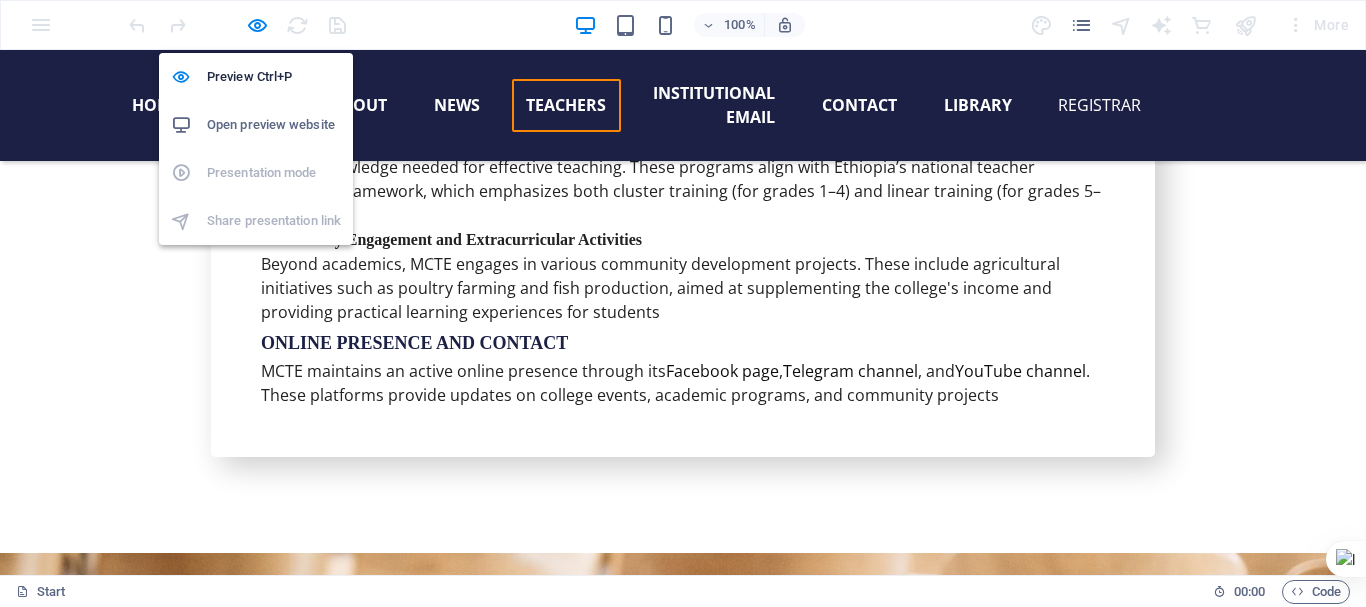 select on "%" 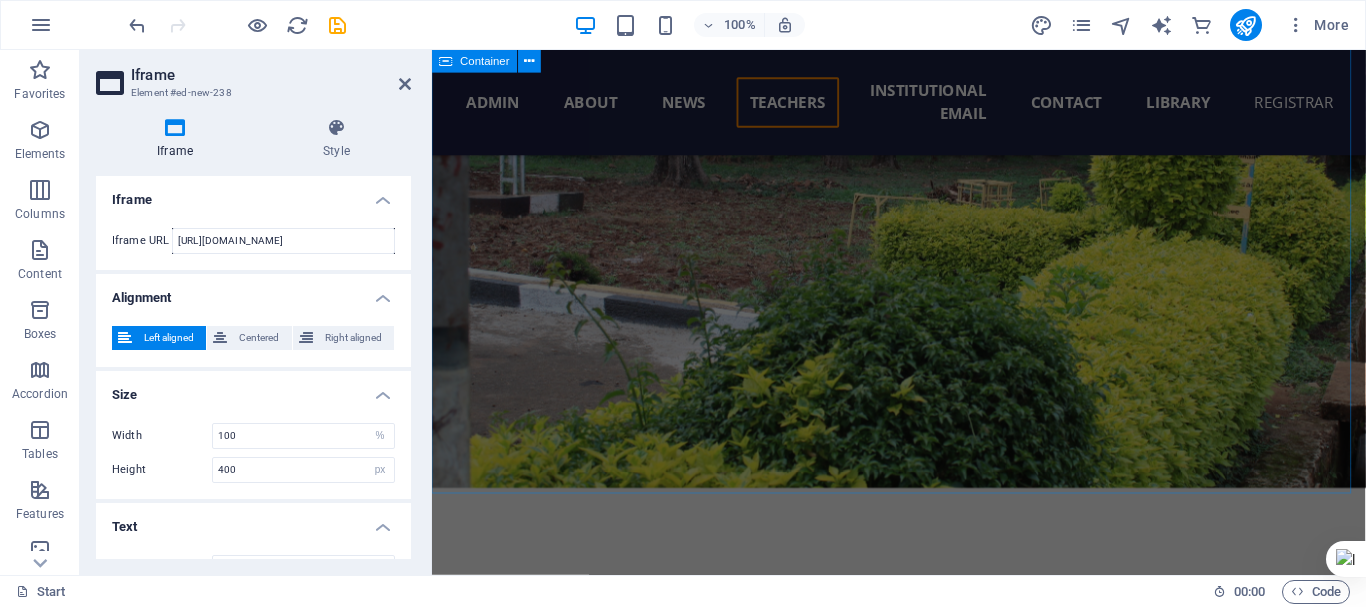 scroll, scrollTop: 19798, scrollLeft: 0, axis: vertical 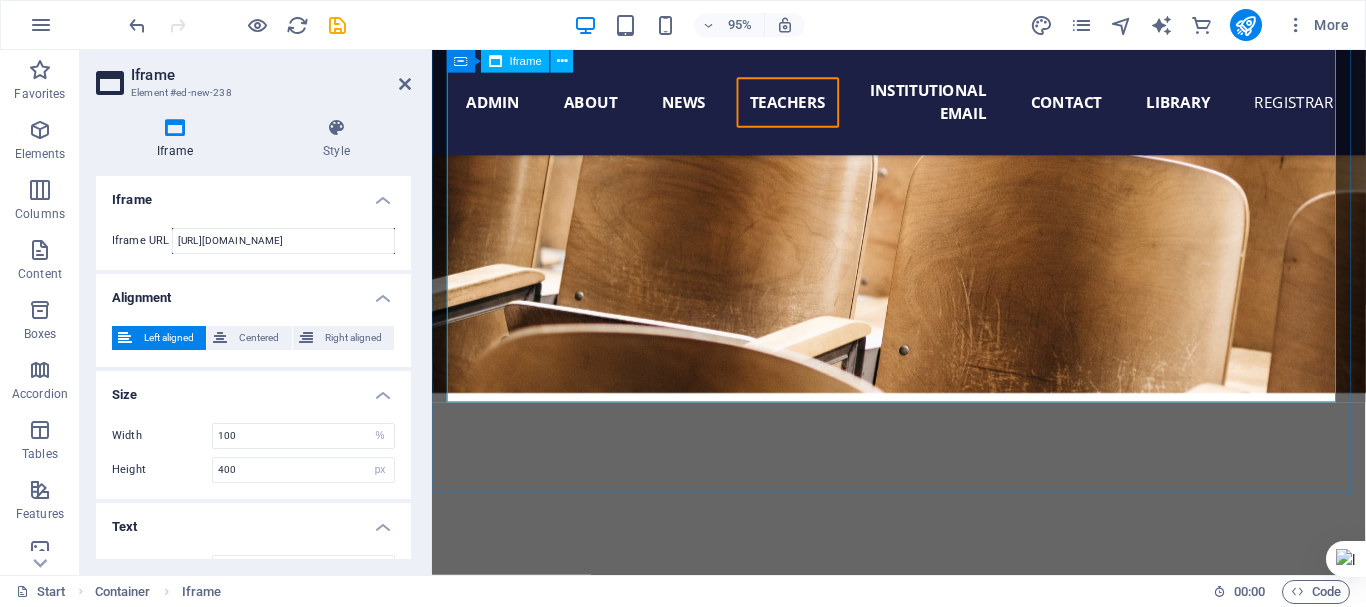 click on "</div>" at bounding box center [924, 13116] 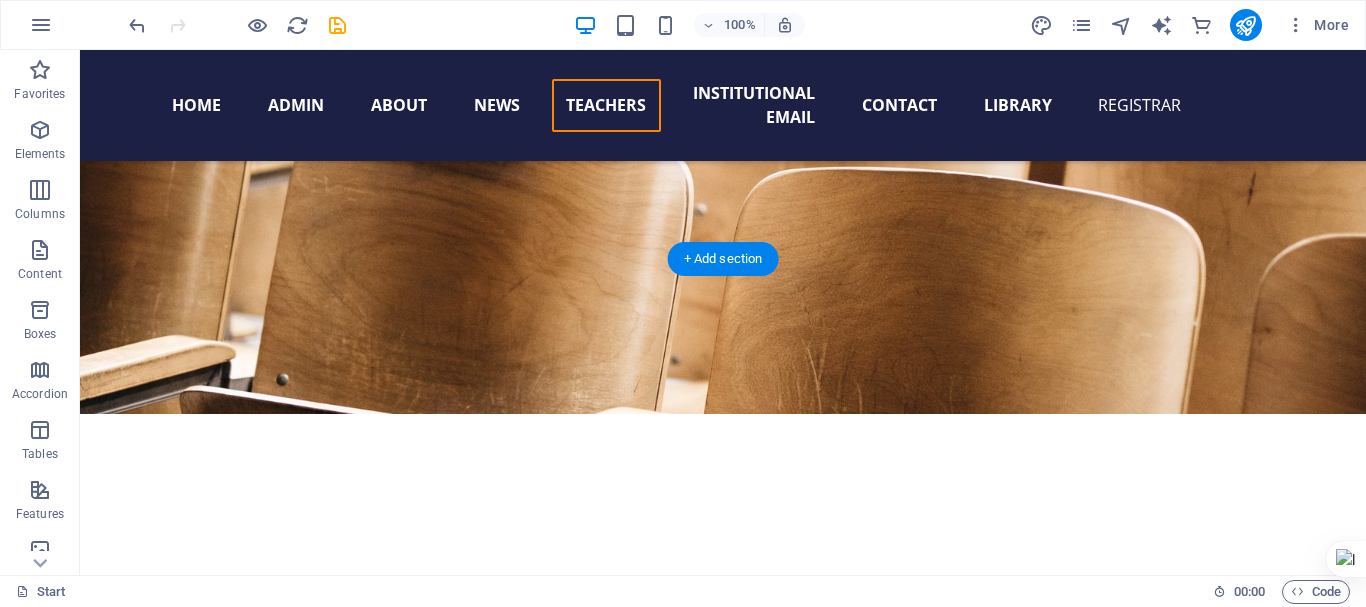 scroll, scrollTop: 19460, scrollLeft: 0, axis: vertical 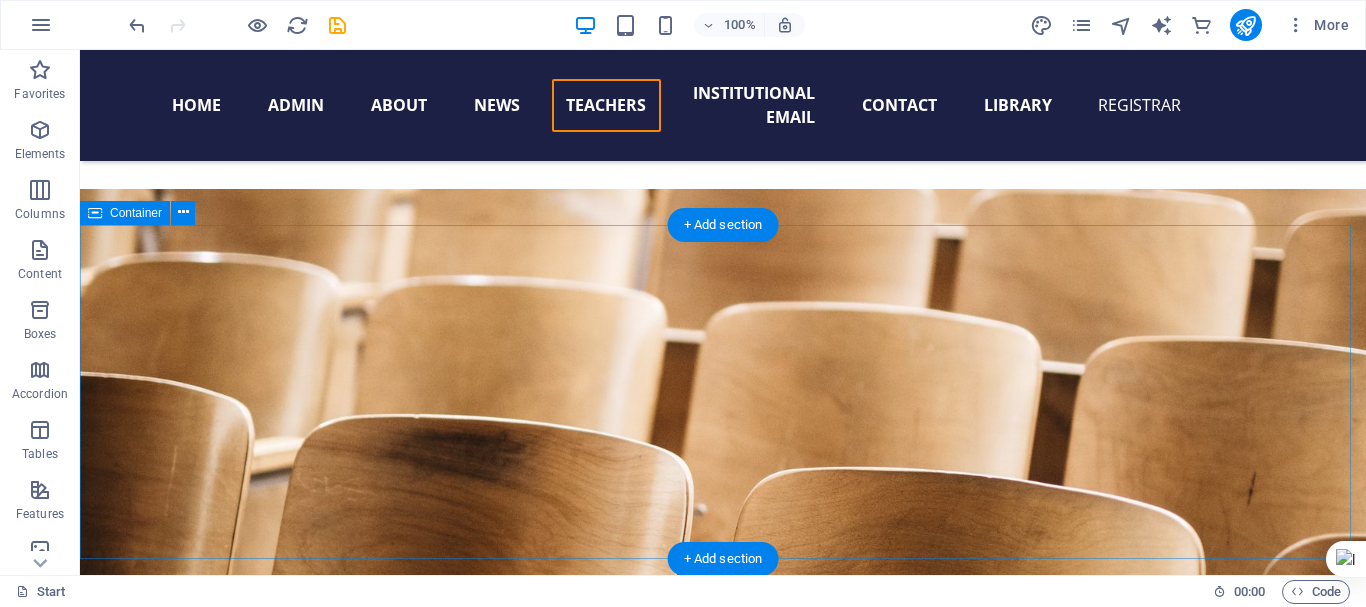 click on "Add elements" at bounding box center (664, 13336) 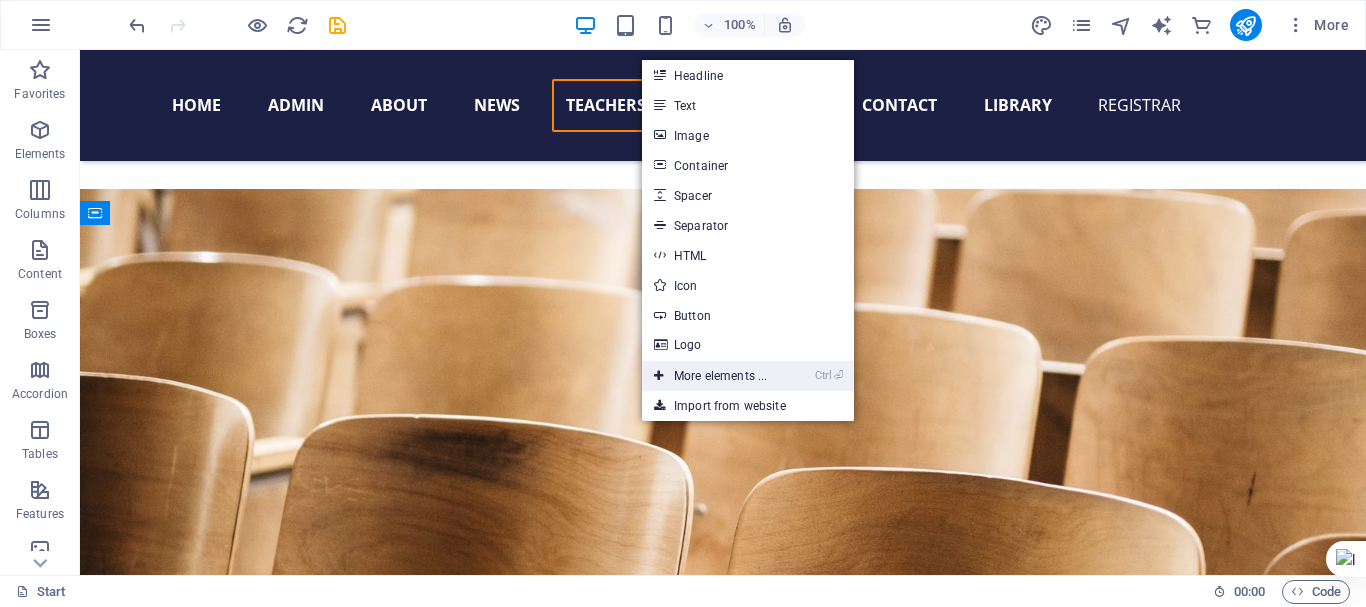 drag, startPoint x: 709, startPoint y: 374, endPoint x: 281, endPoint y: 325, distance: 430.79578 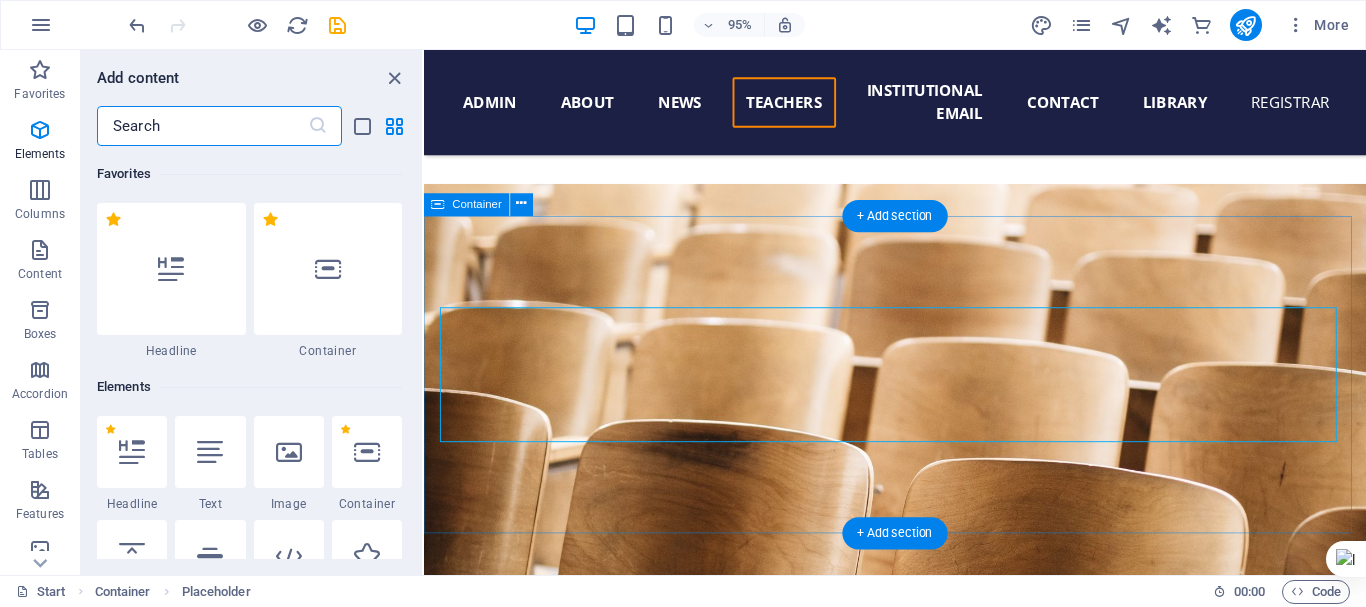 scroll, scrollTop: 19488, scrollLeft: 0, axis: vertical 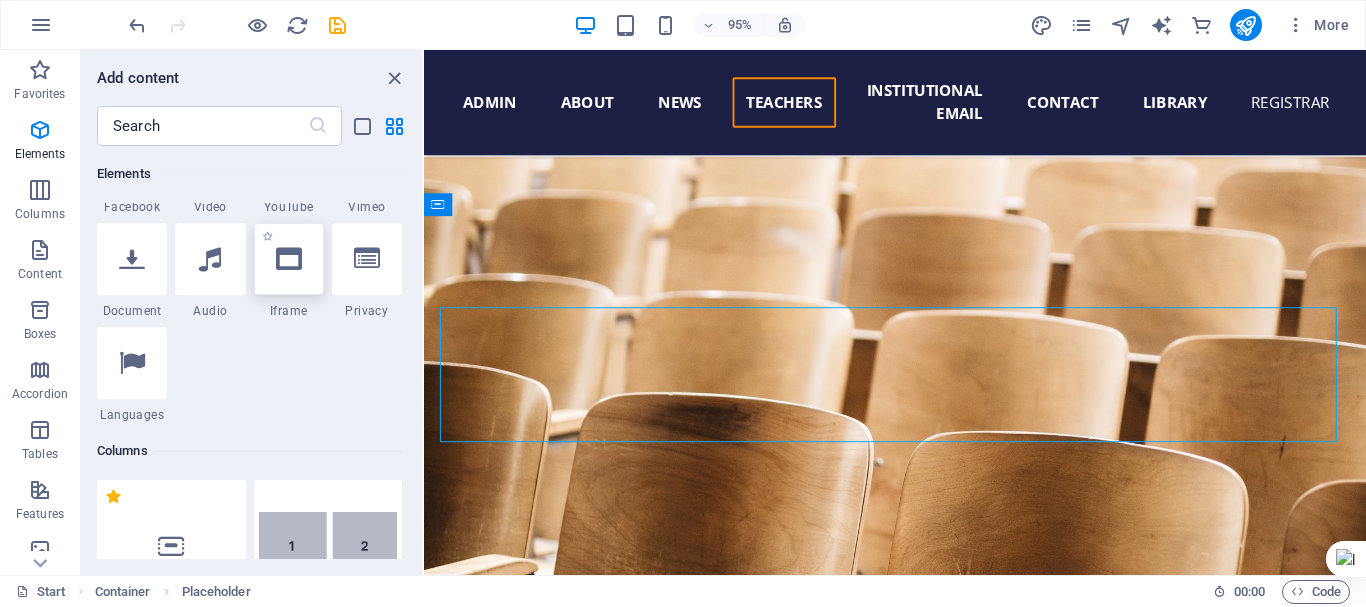 click at bounding box center (289, 259) 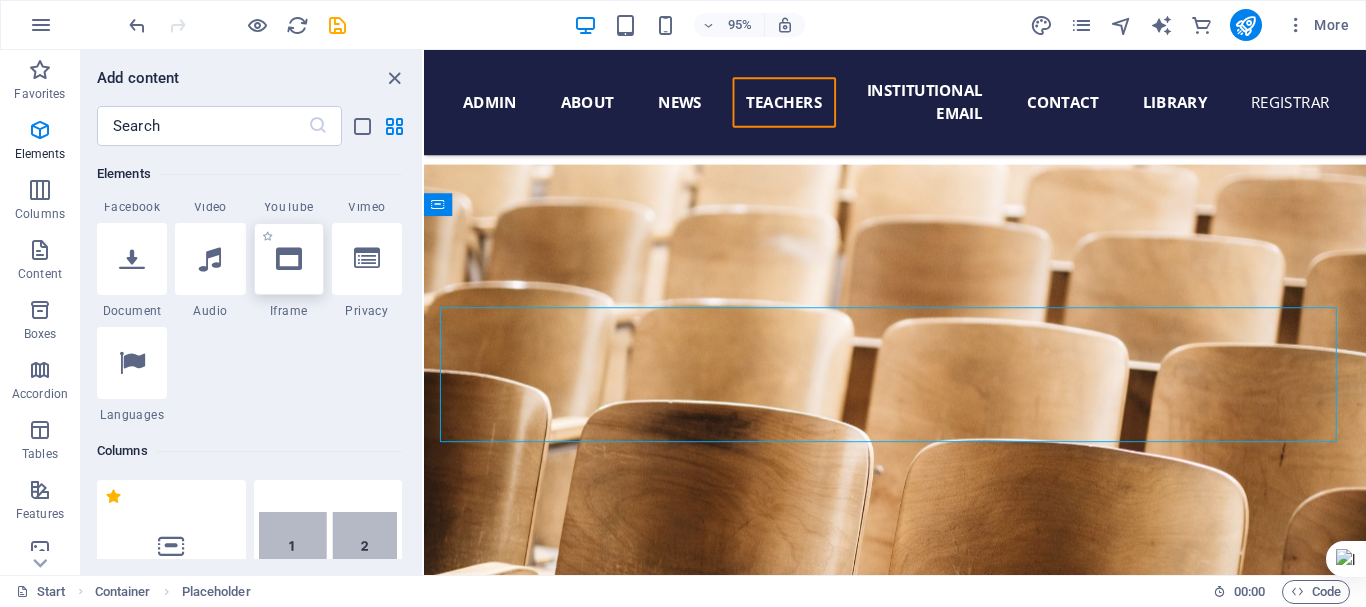 select on "%" 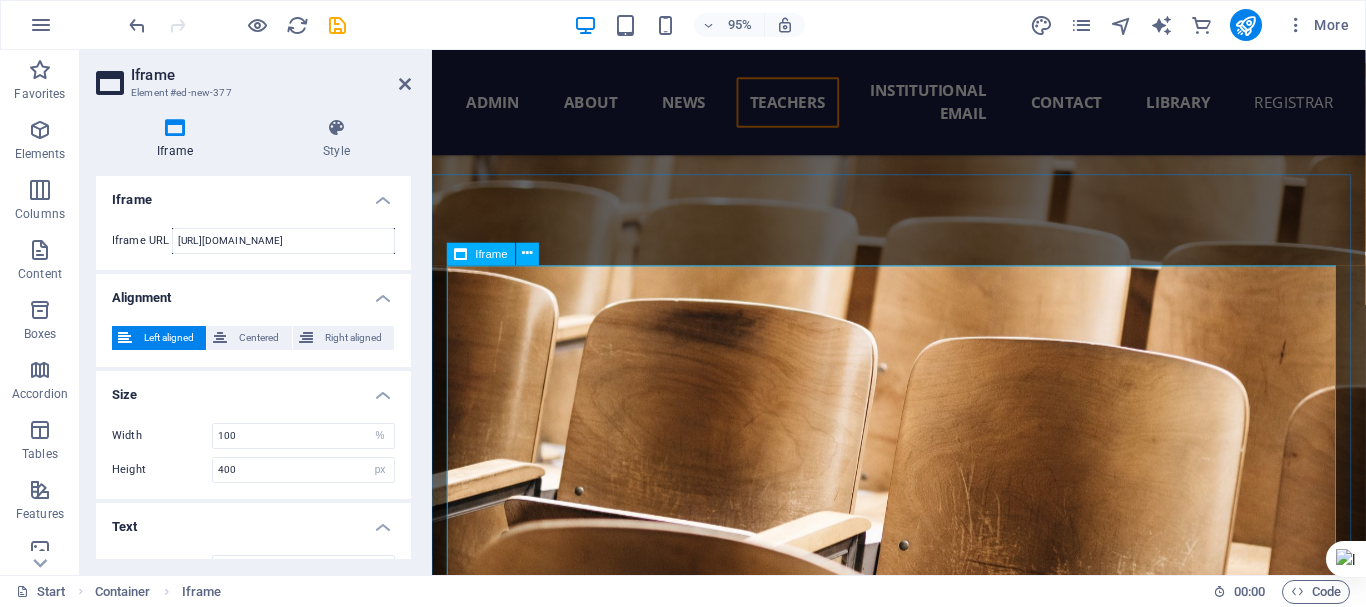 scroll, scrollTop: 19598, scrollLeft: 0, axis: vertical 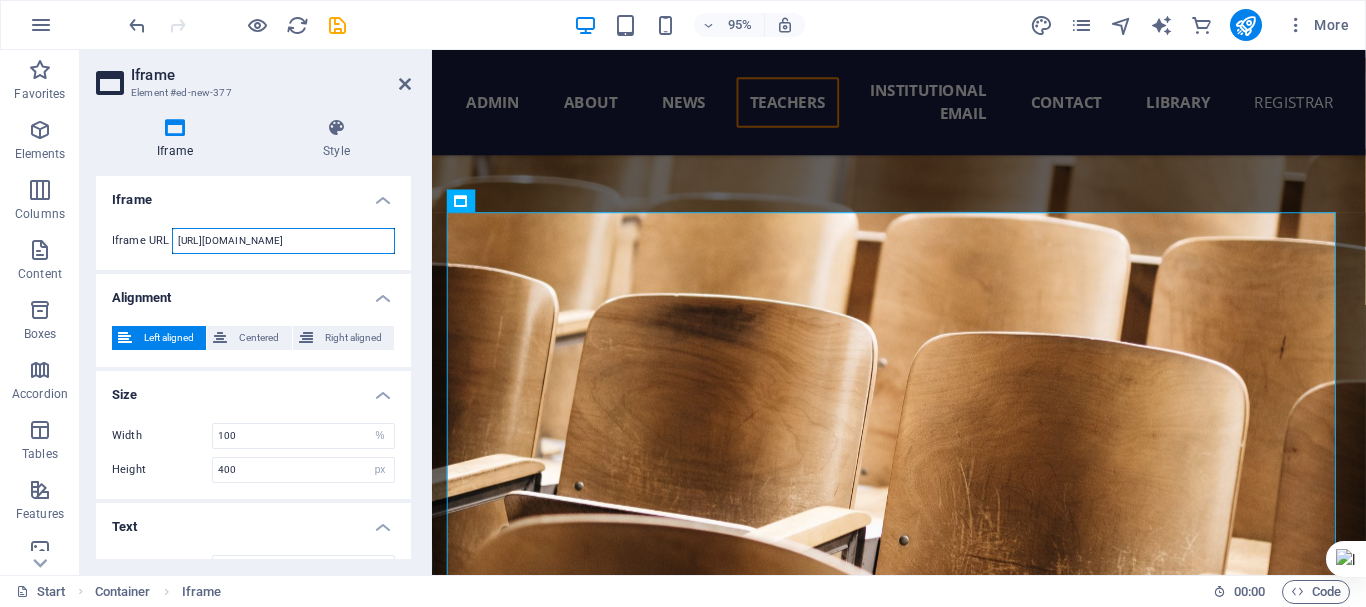 click on "[URL][DOMAIN_NAME]" at bounding box center (283, 241) 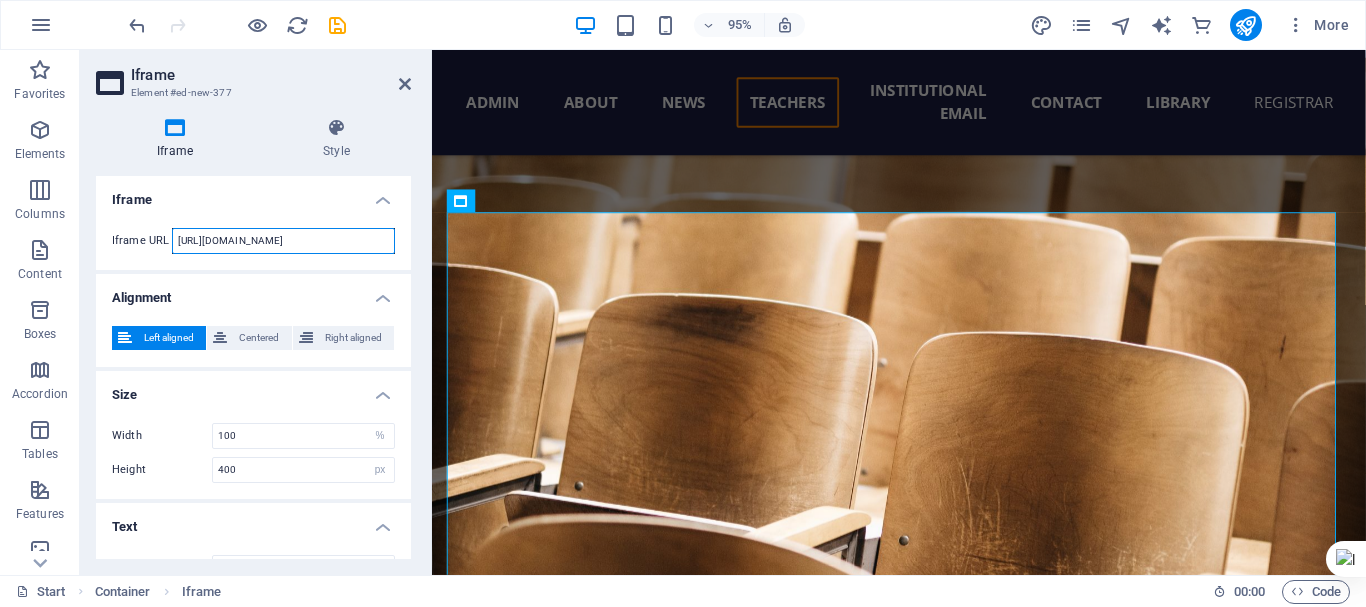 drag, startPoint x: 341, startPoint y: 233, endPoint x: 179, endPoint y: 247, distance: 162.6038 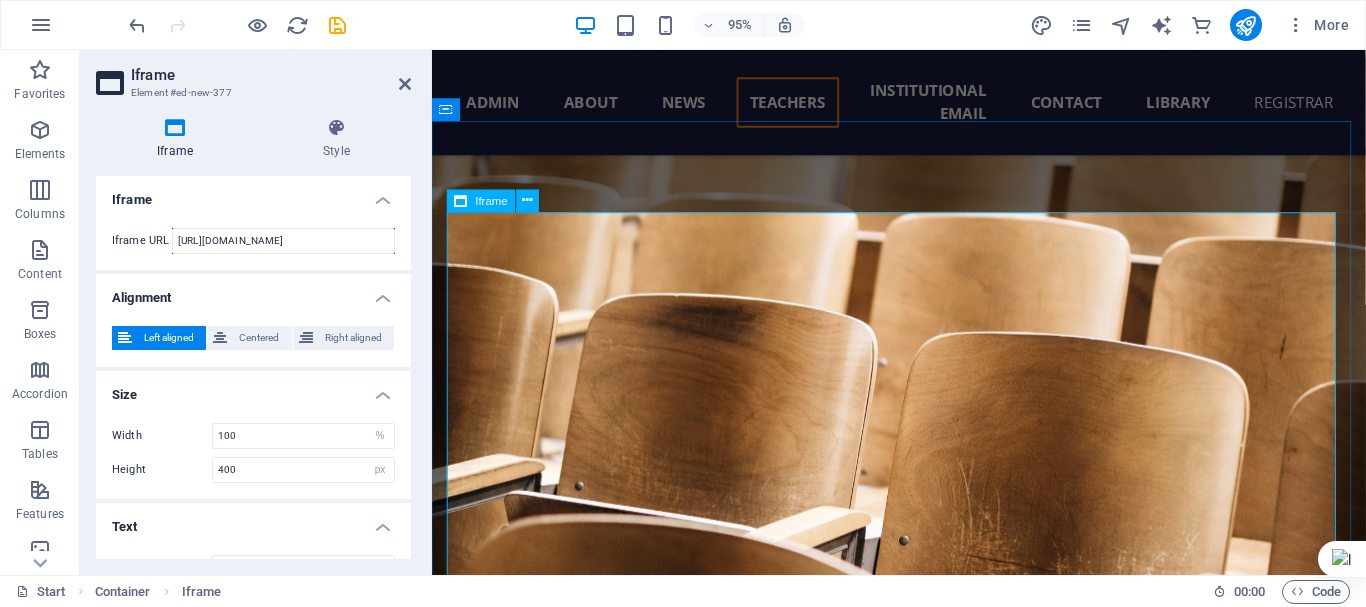 click on "</div>" at bounding box center (924, 13316) 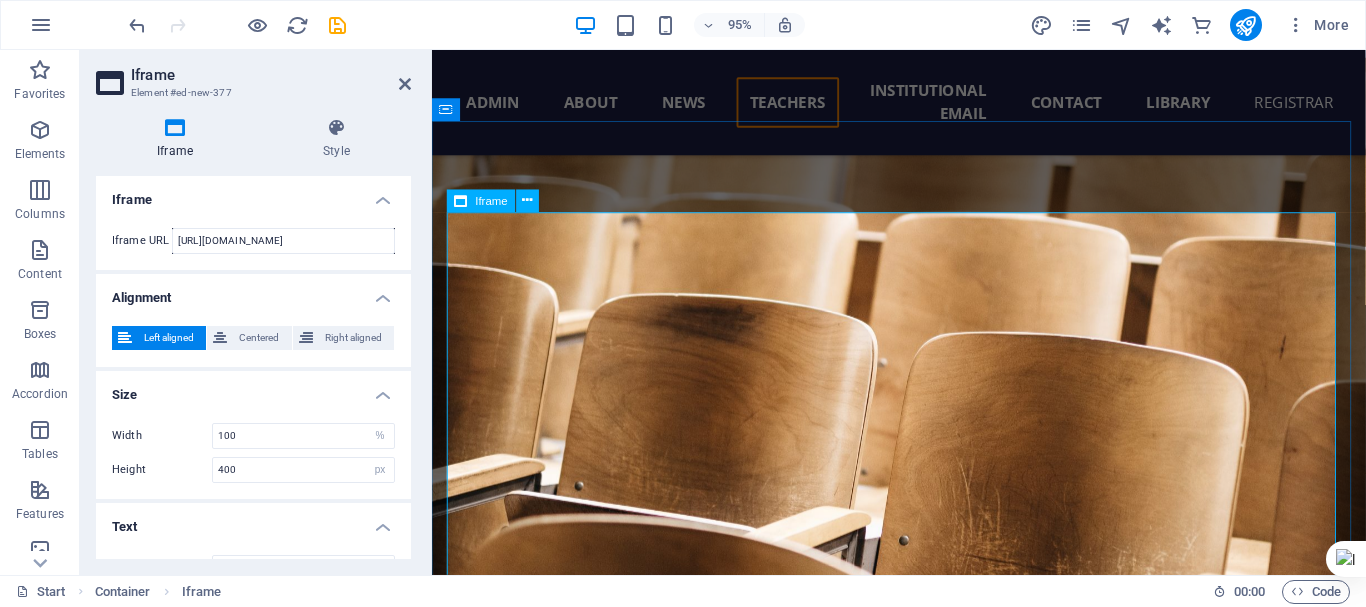 click on "</div>" at bounding box center (924, 13316) 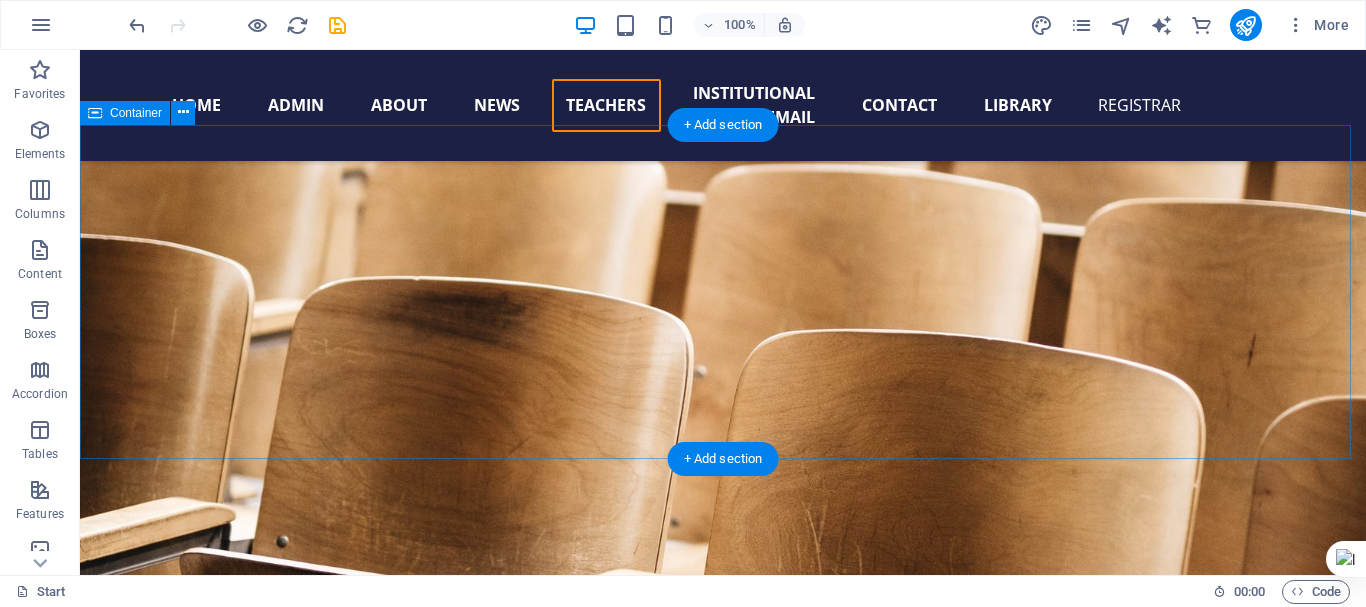scroll, scrollTop: 19560, scrollLeft: 0, axis: vertical 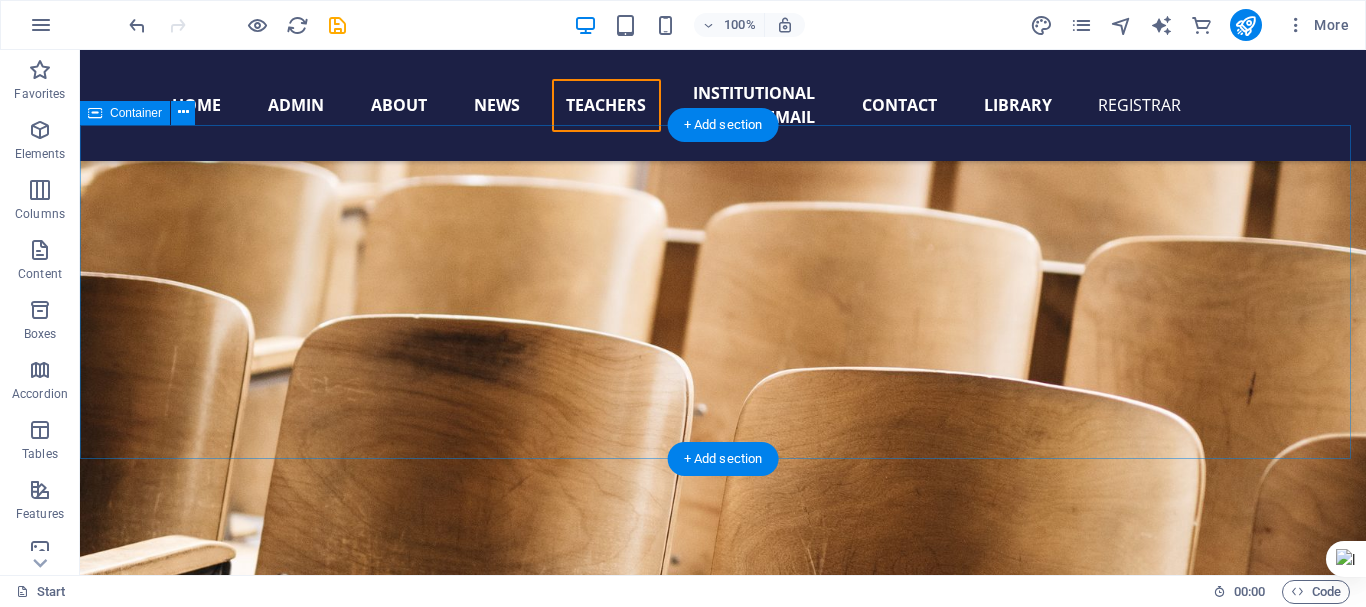 click on "Add elements" at bounding box center [664, 13236] 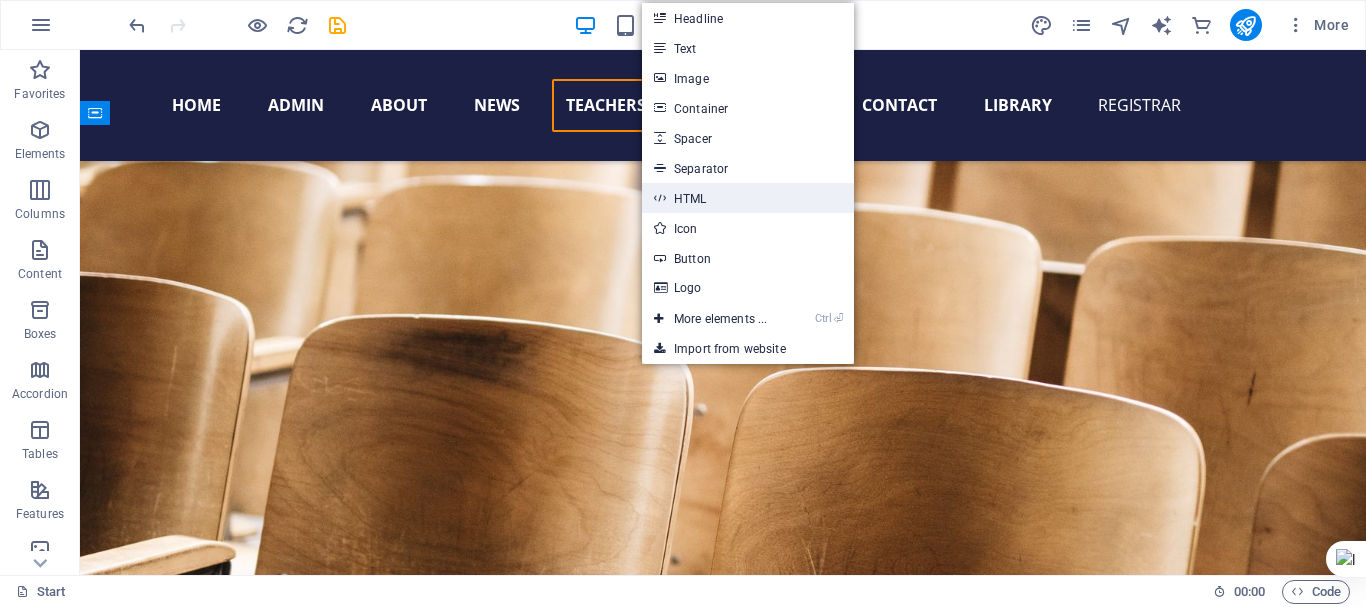 click on "HTML" at bounding box center (748, 198) 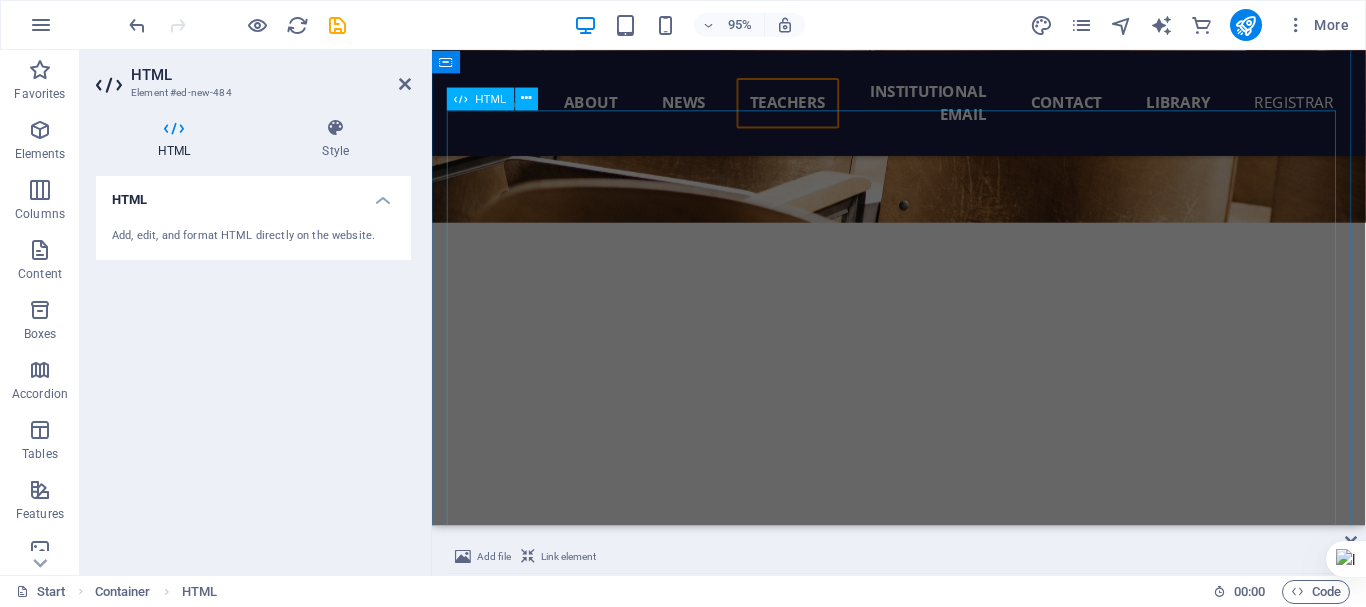 scroll, scrollTop: 19545, scrollLeft: 0, axis: vertical 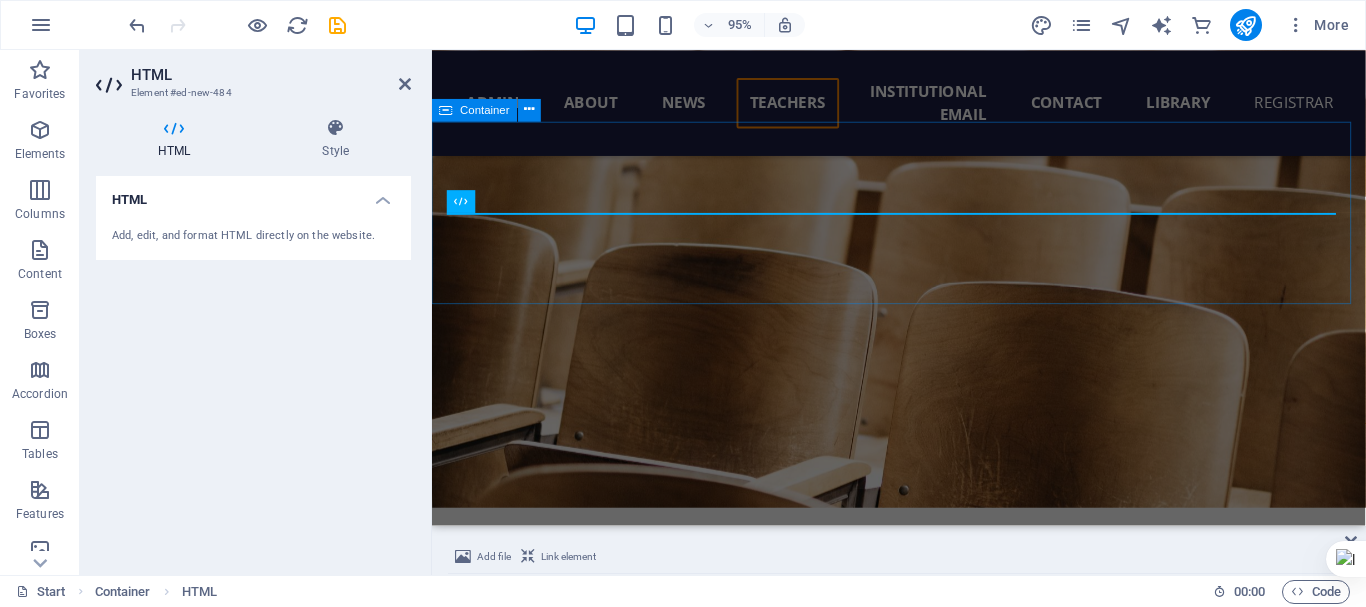 click at bounding box center [923, 13063] 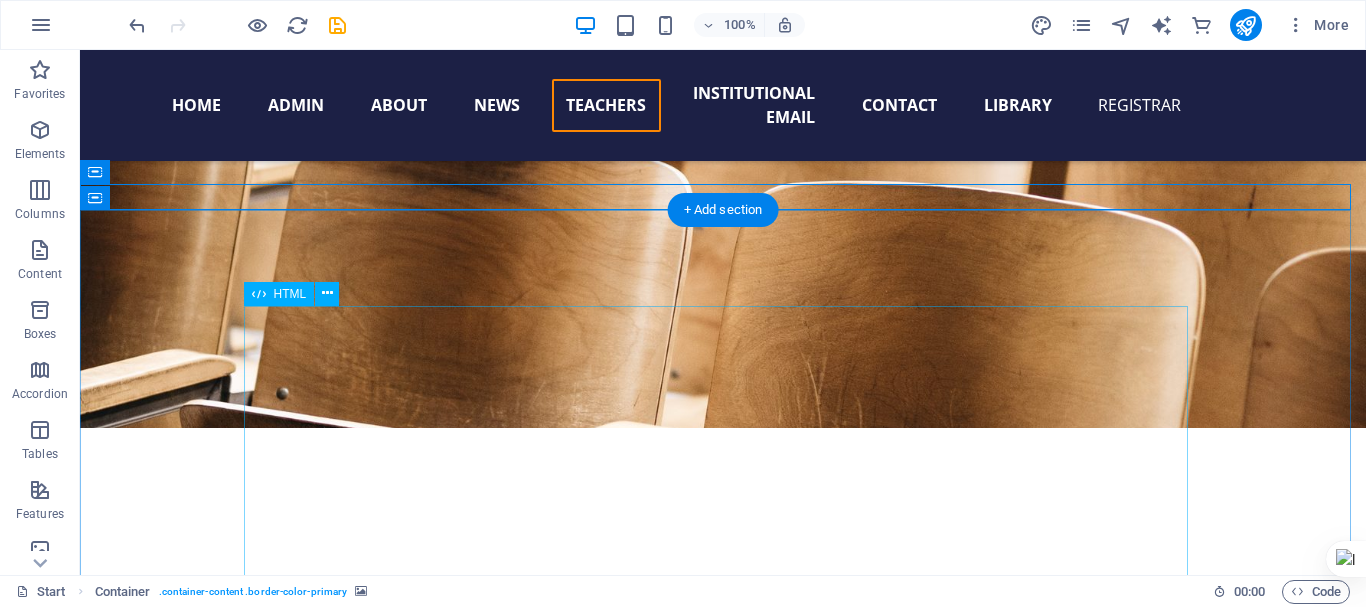 scroll, scrollTop: 19660, scrollLeft: 0, axis: vertical 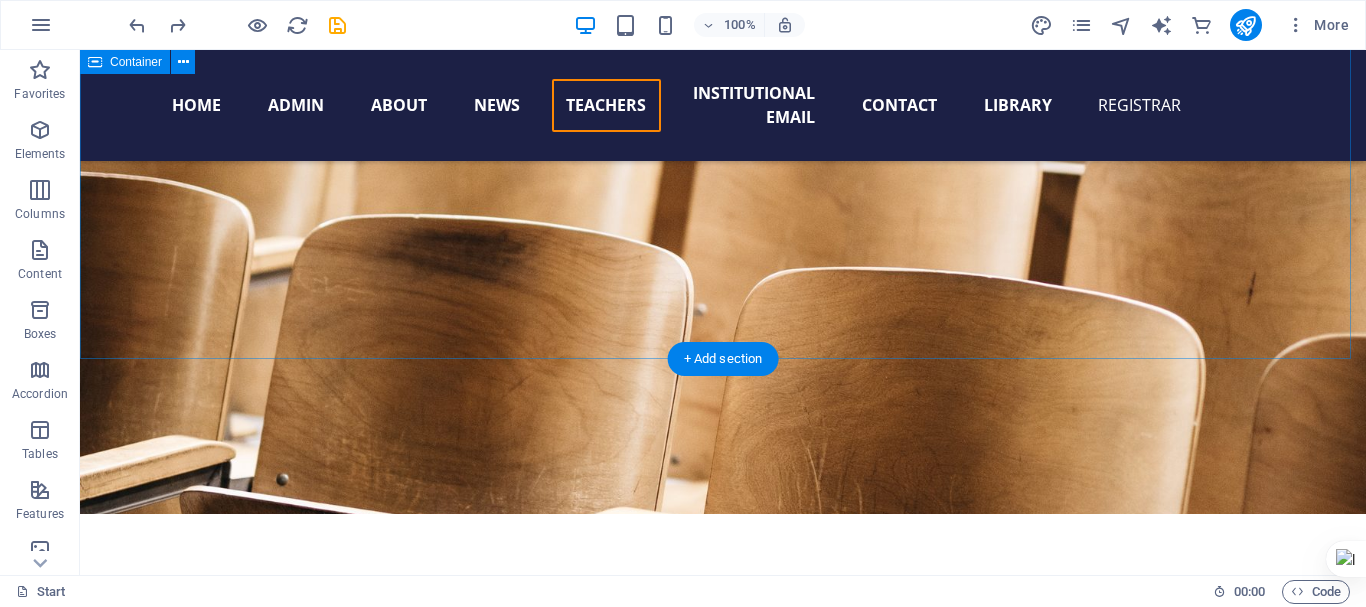 click on "Add elements" at bounding box center [664, 13136] 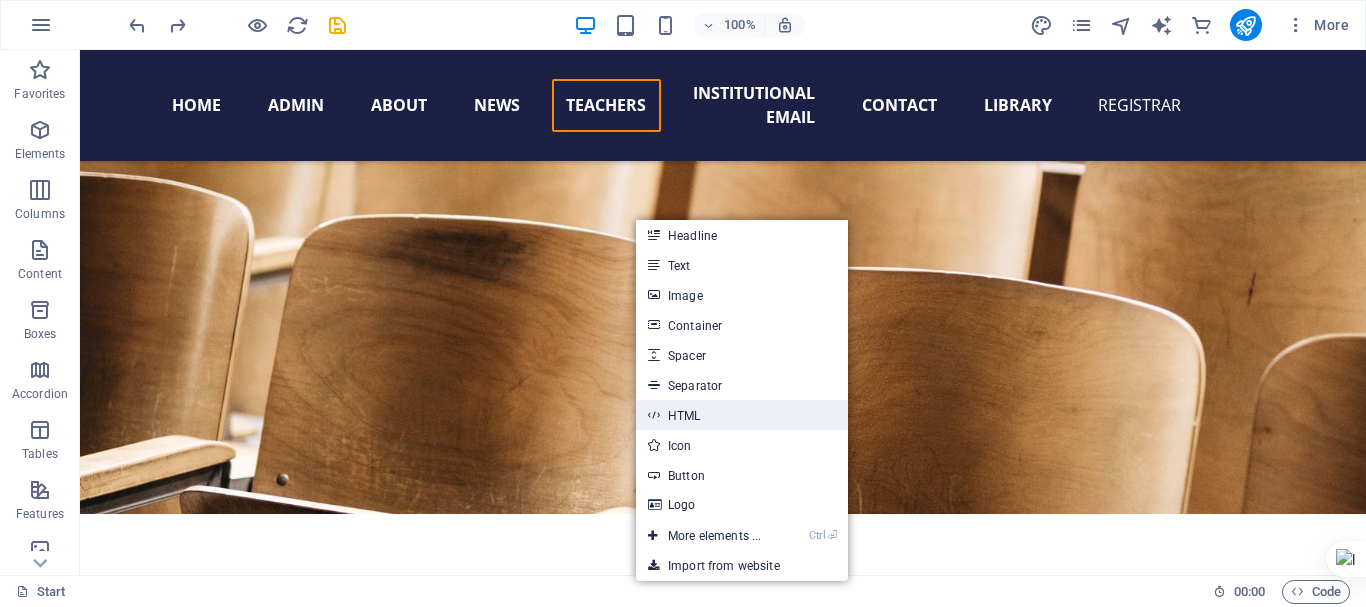 click on "HTML" at bounding box center [742, 415] 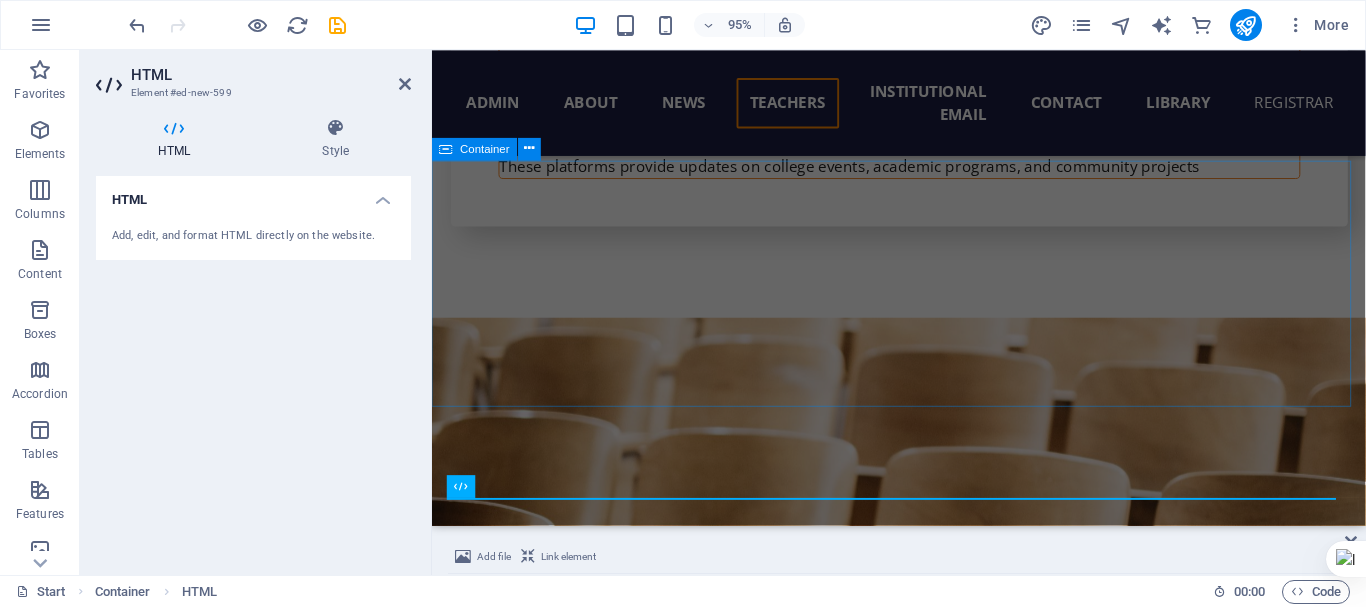 scroll, scrollTop: 19345, scrollLeft: 0, axis: vertical 